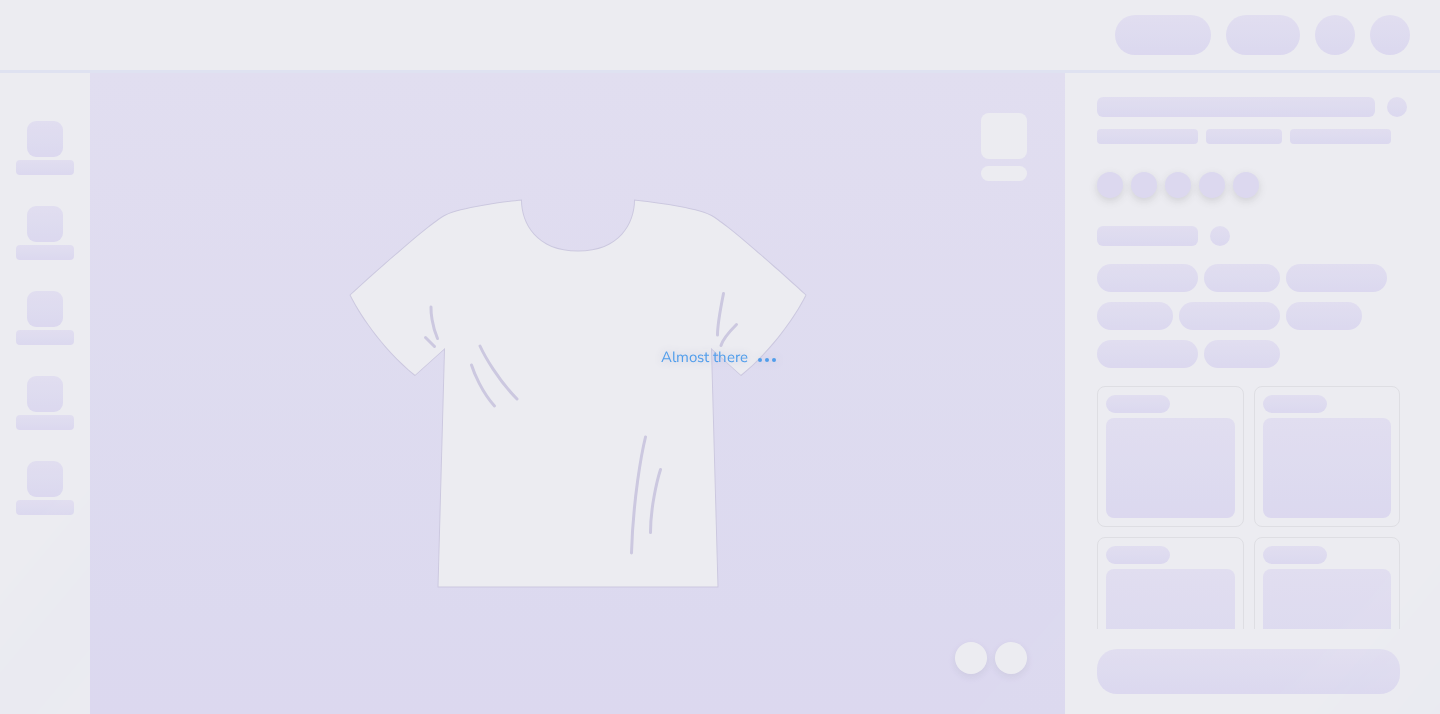 scroll, scrollTop: 0, scrollLeft: 0, axis: both 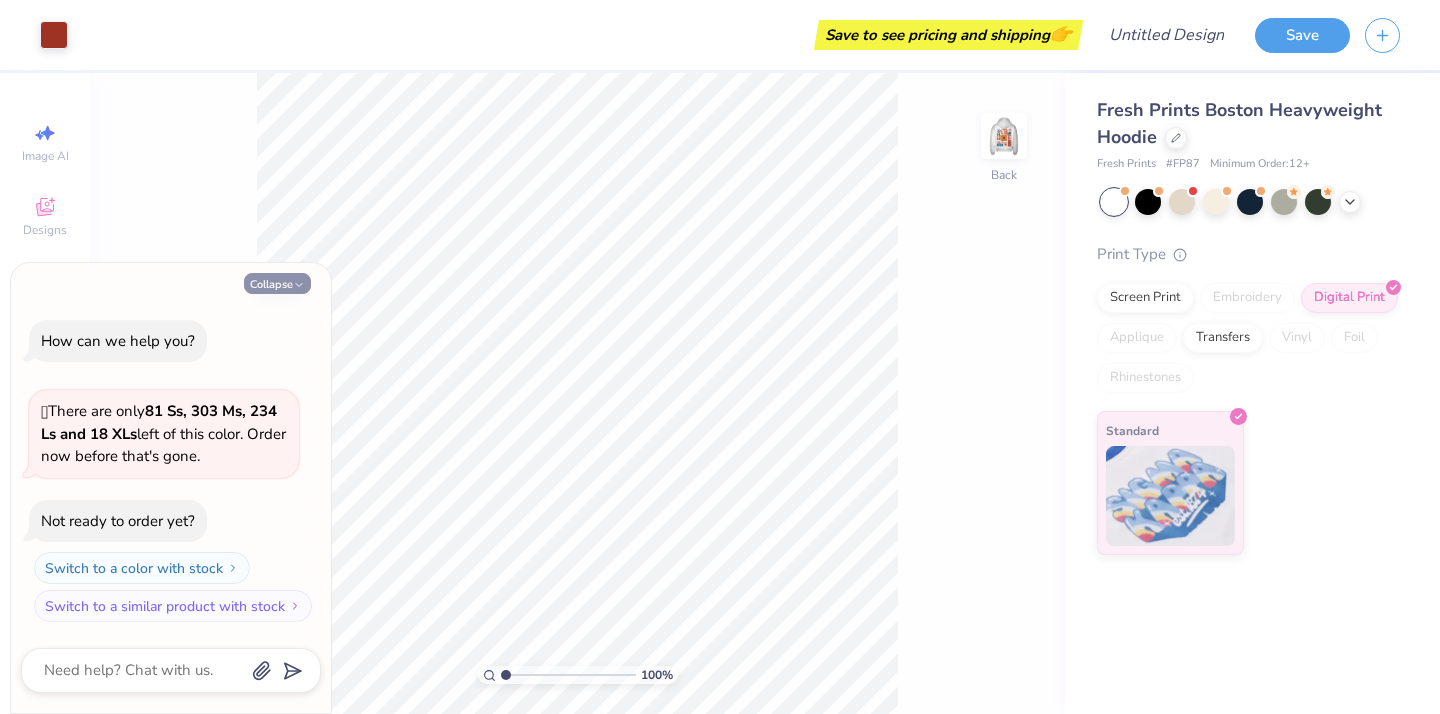 click on "Collapse" at bounding box center (277, 283) 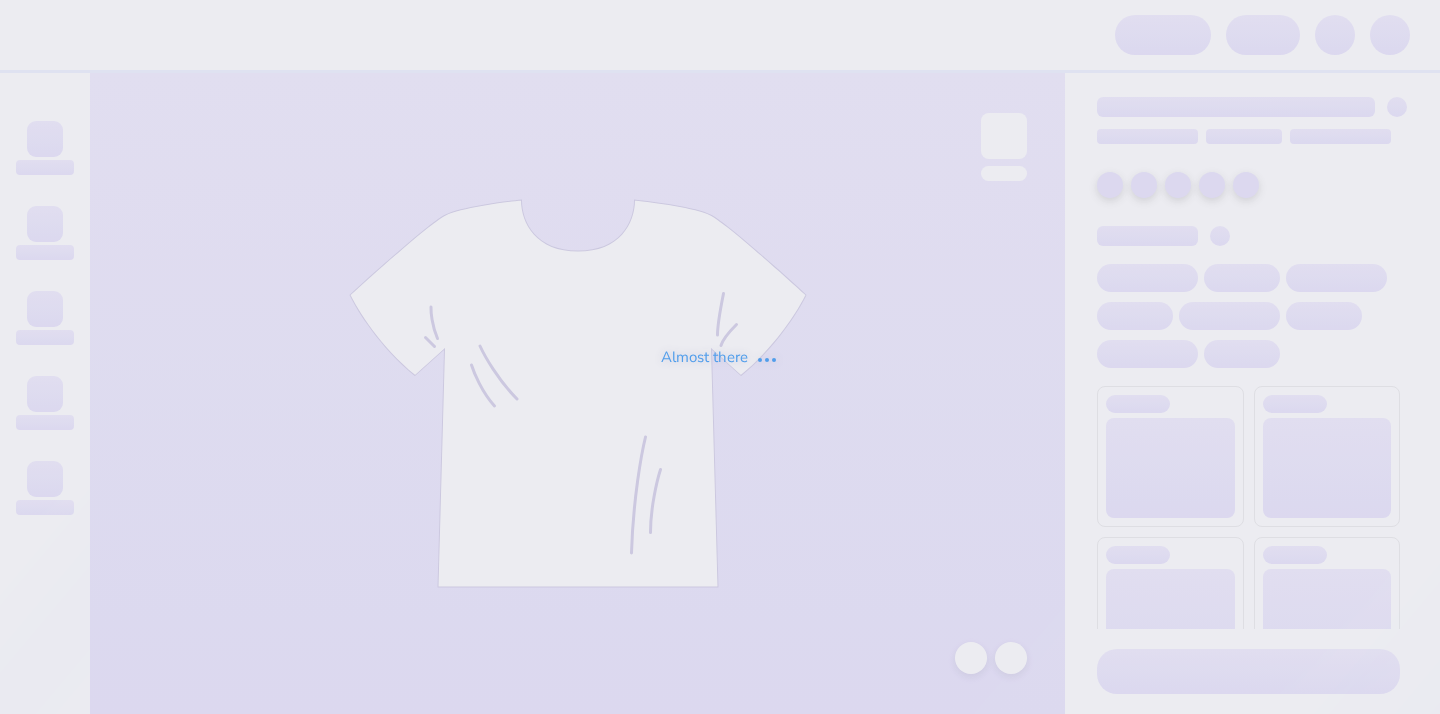 scroll, scrollTop: 0, scrollLeft: 0, axis: both 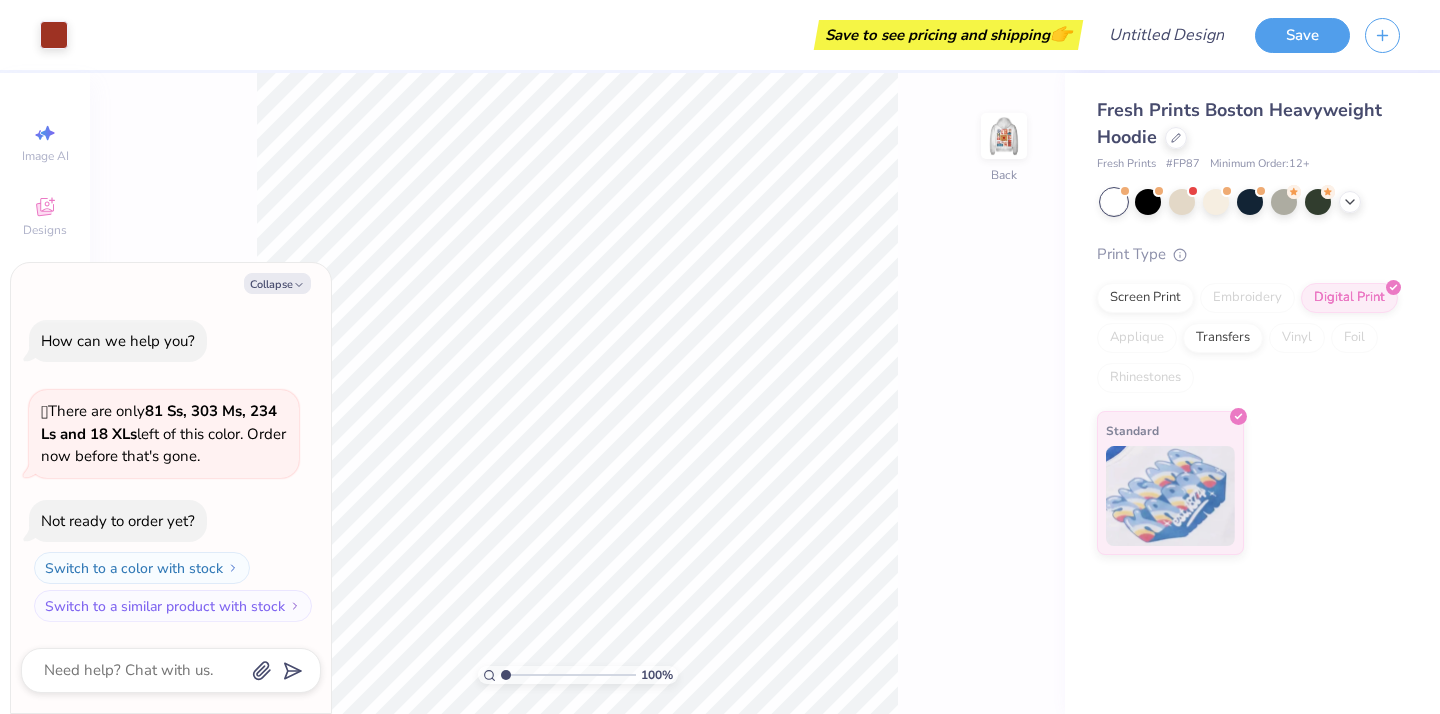 click on "Fresh Prints Boston Heavyweight Hoodie" at bounding box center [1239, 123] 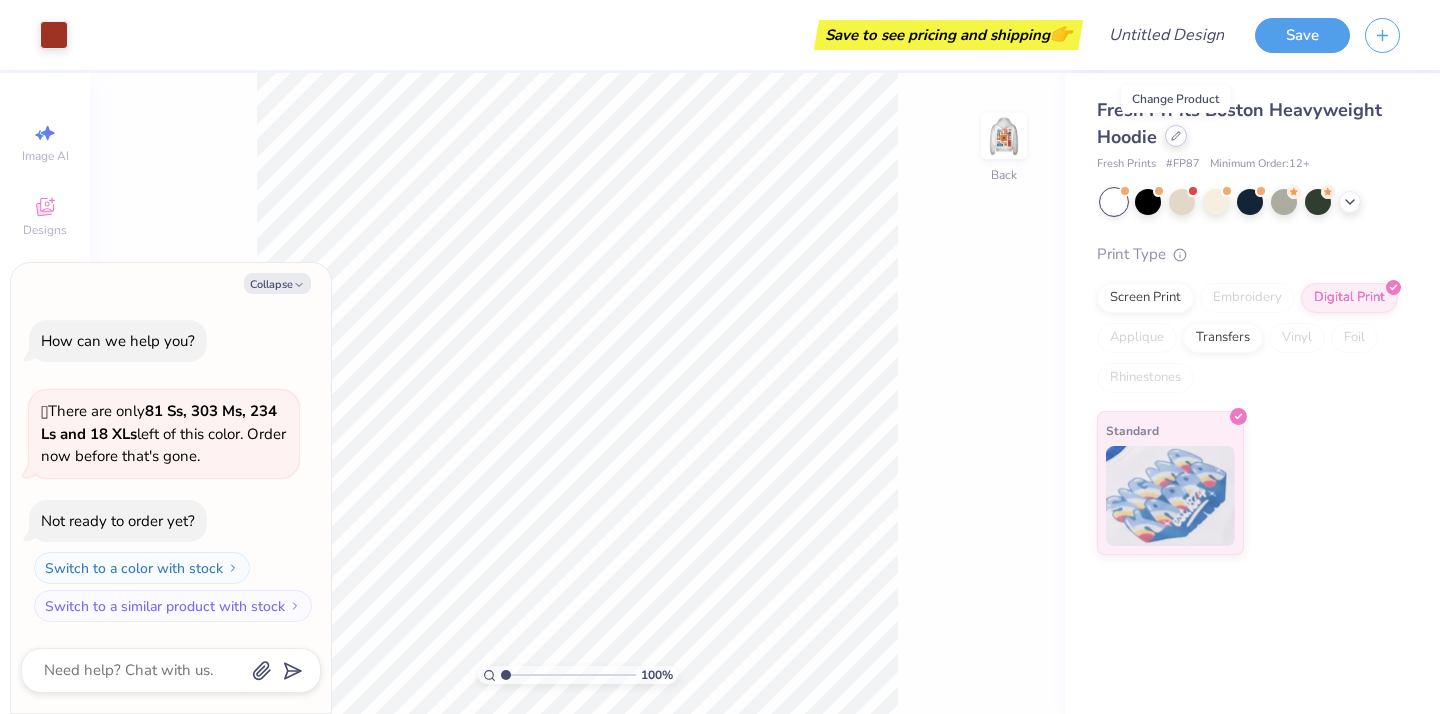 click at bounding box center (1176, 136) 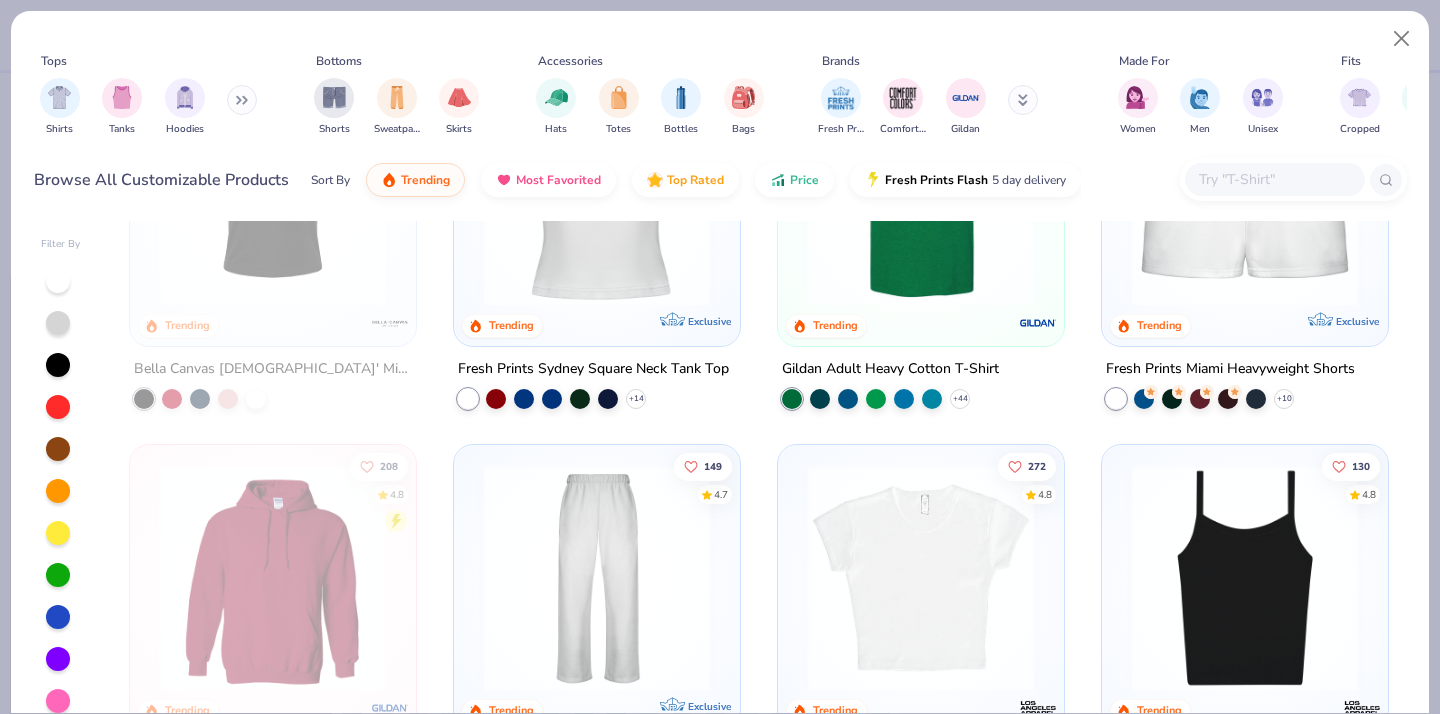 scroll, scrollTop: 359, scrollLeft: 0, axis: vertical 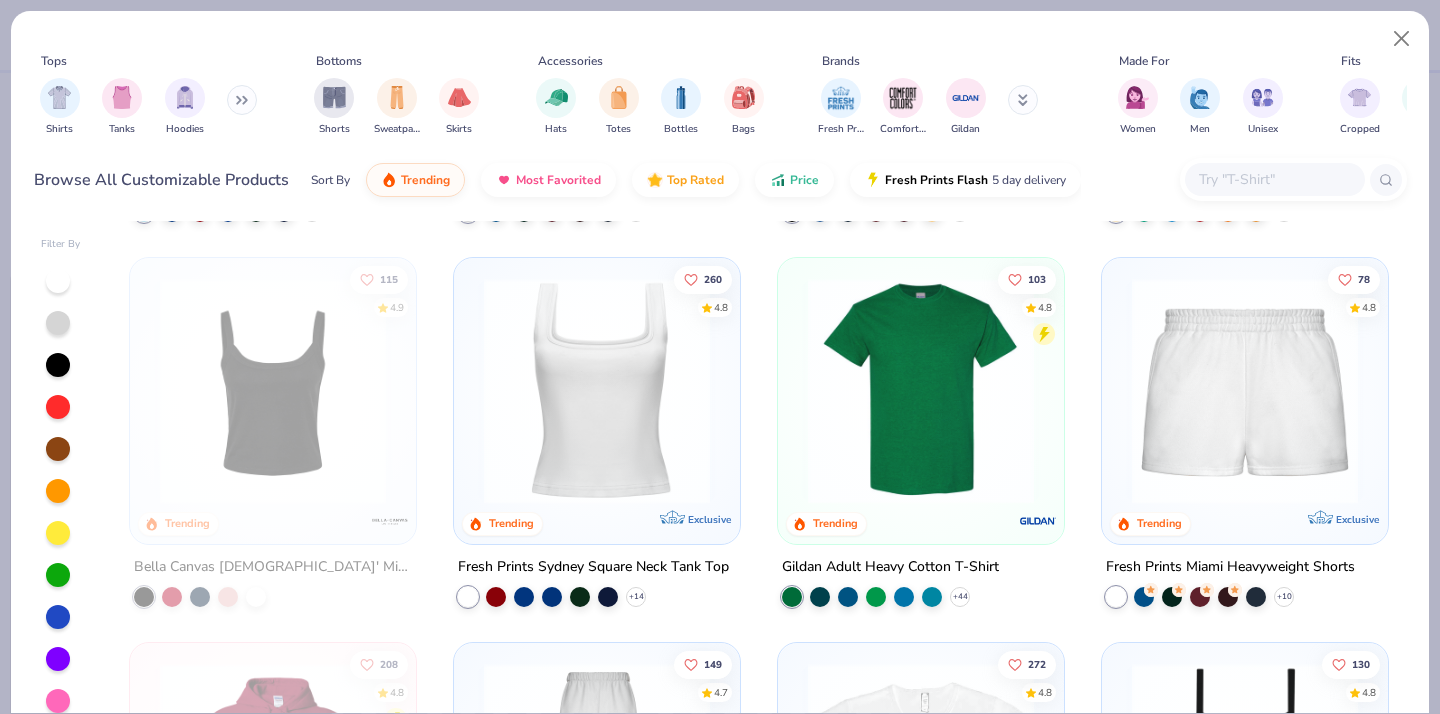 click at bounding box center [597, 391] 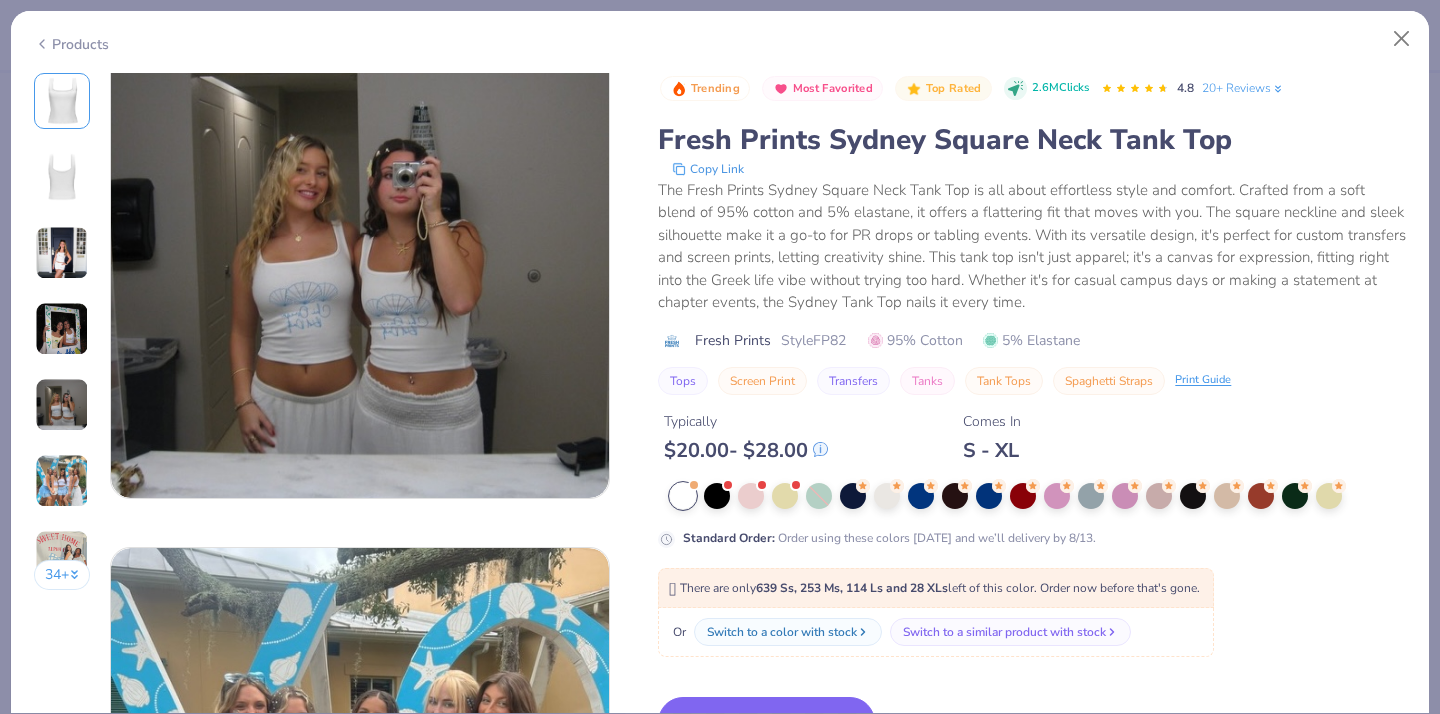 scroll, scrollTop: 2578, scrollLeft: 0, axis: vertical 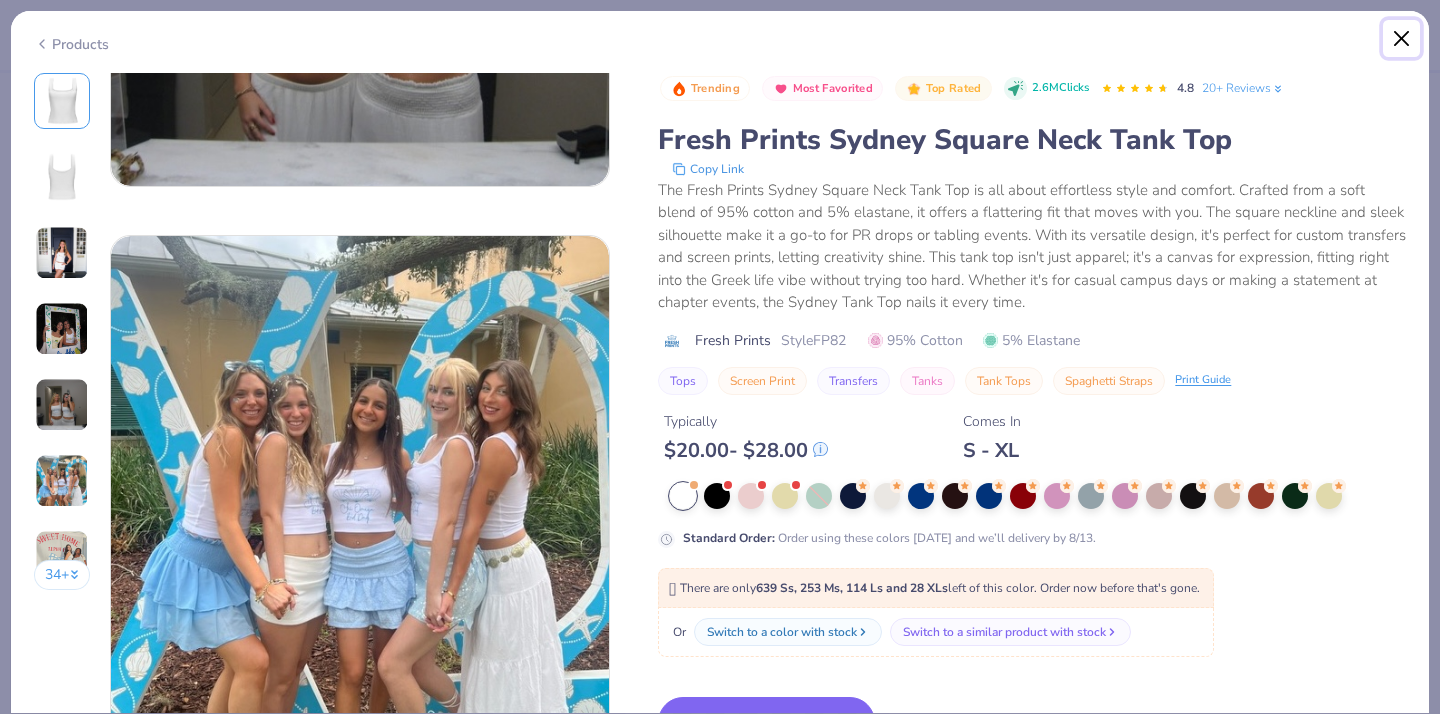 click at bounding box center (1402, 39) 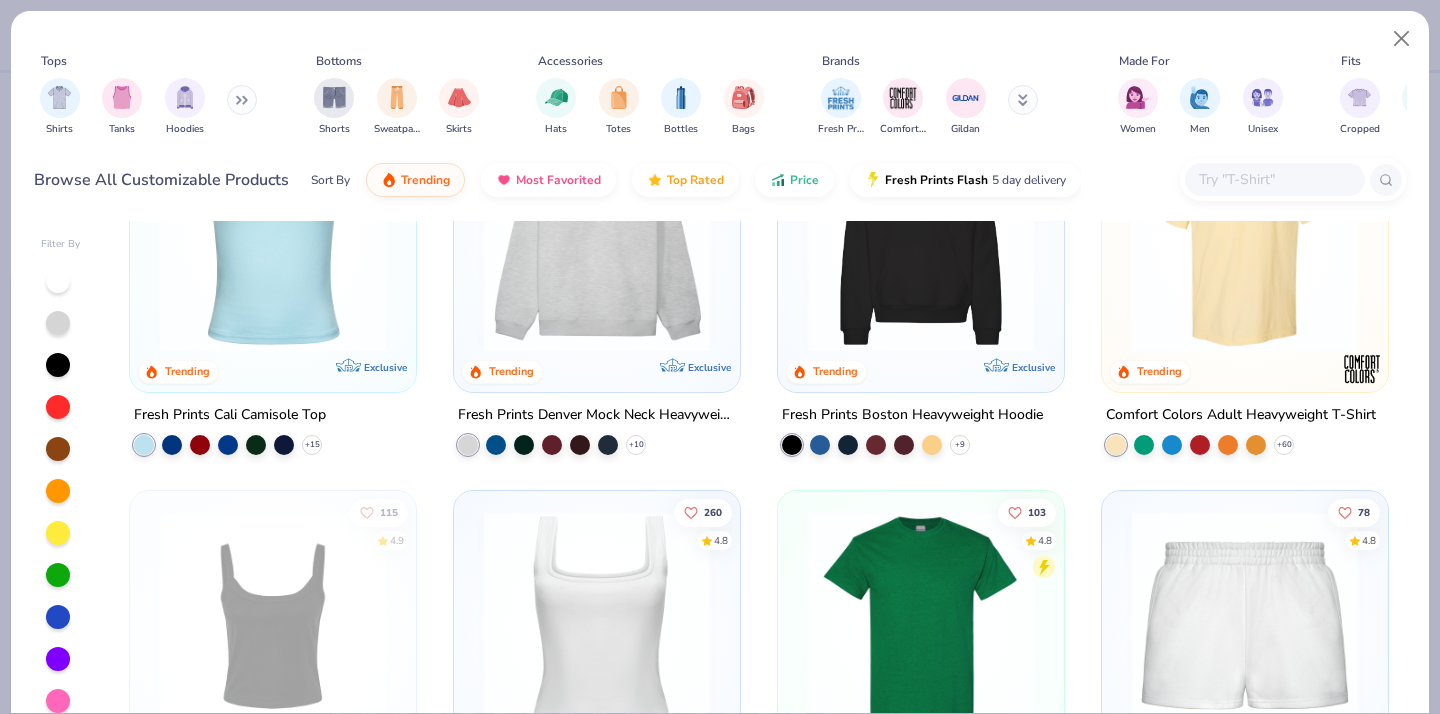 scroll, scrollTop: 0, scrollLeft: 0, axis: both 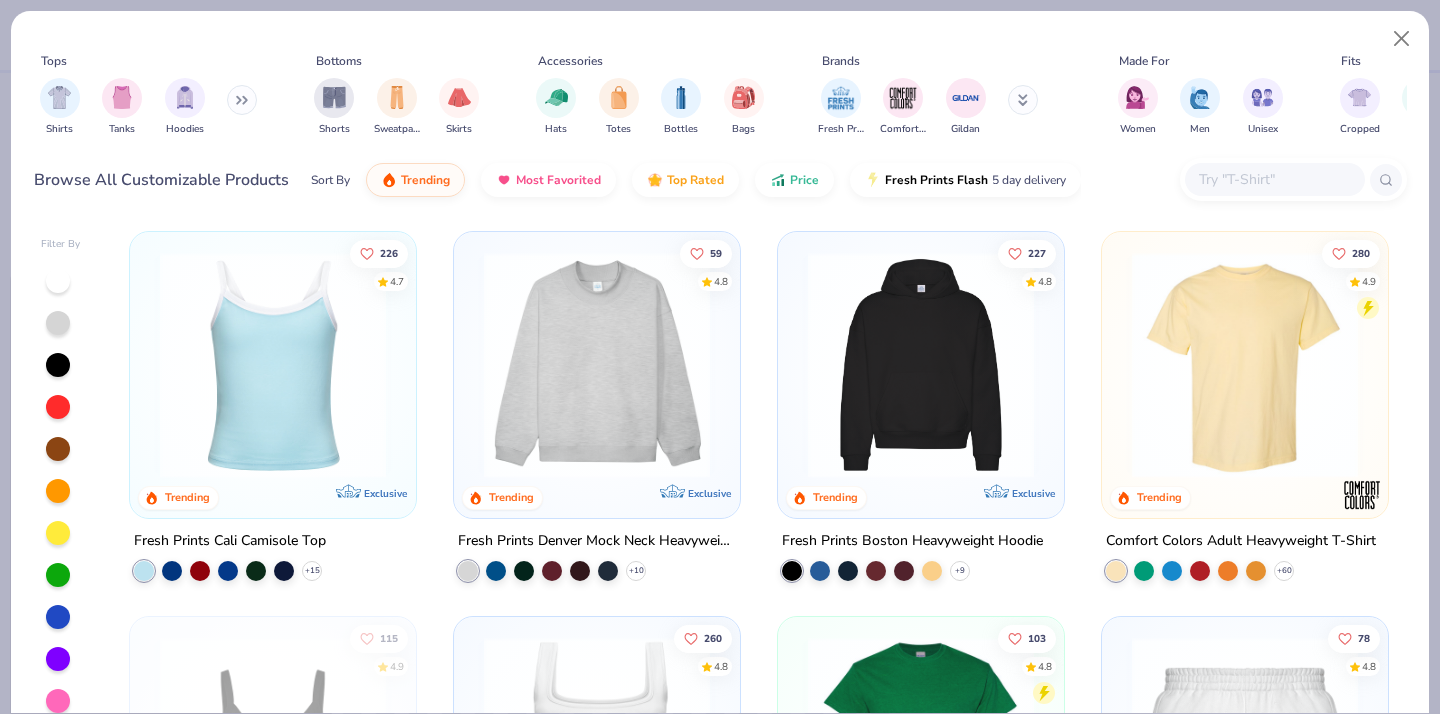 click at bounding box center [1245, 365] 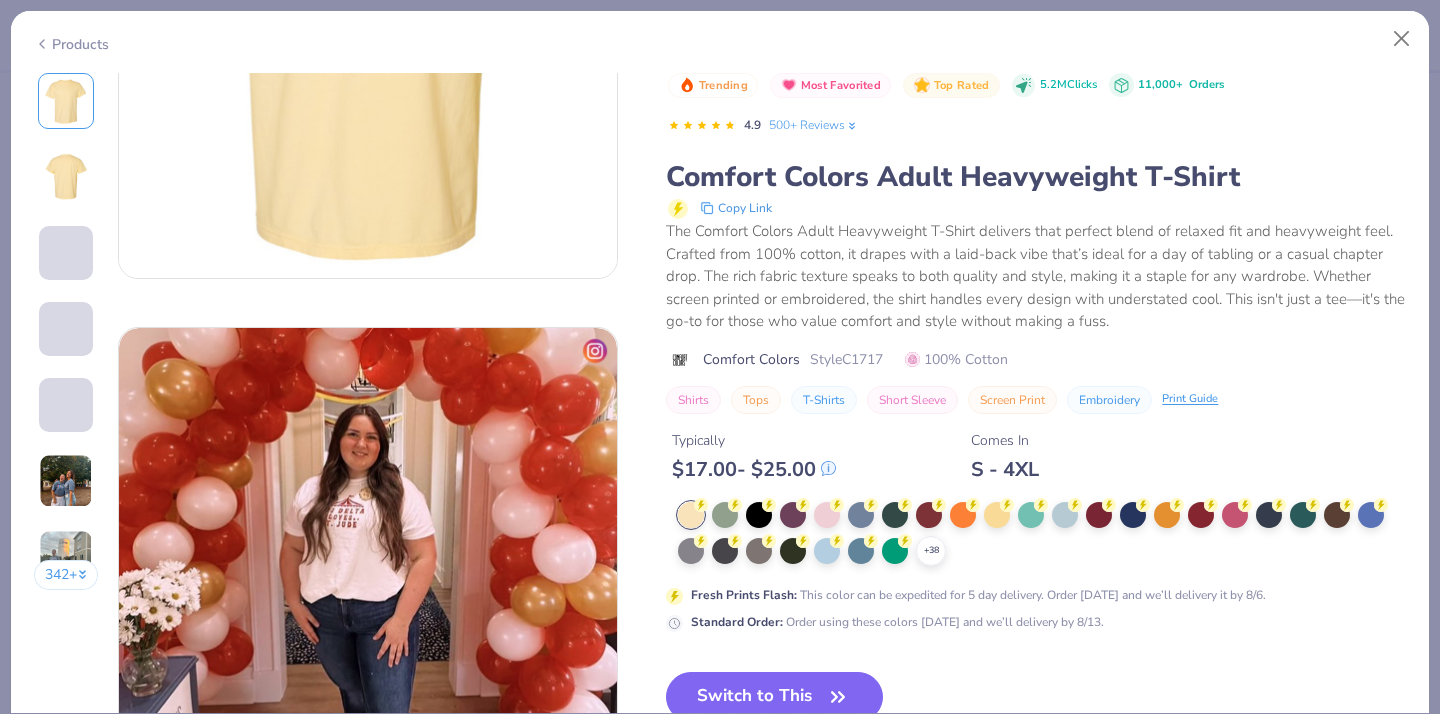 scroll, scrollTop: 858, scrollLeft: 0, axis: vertical 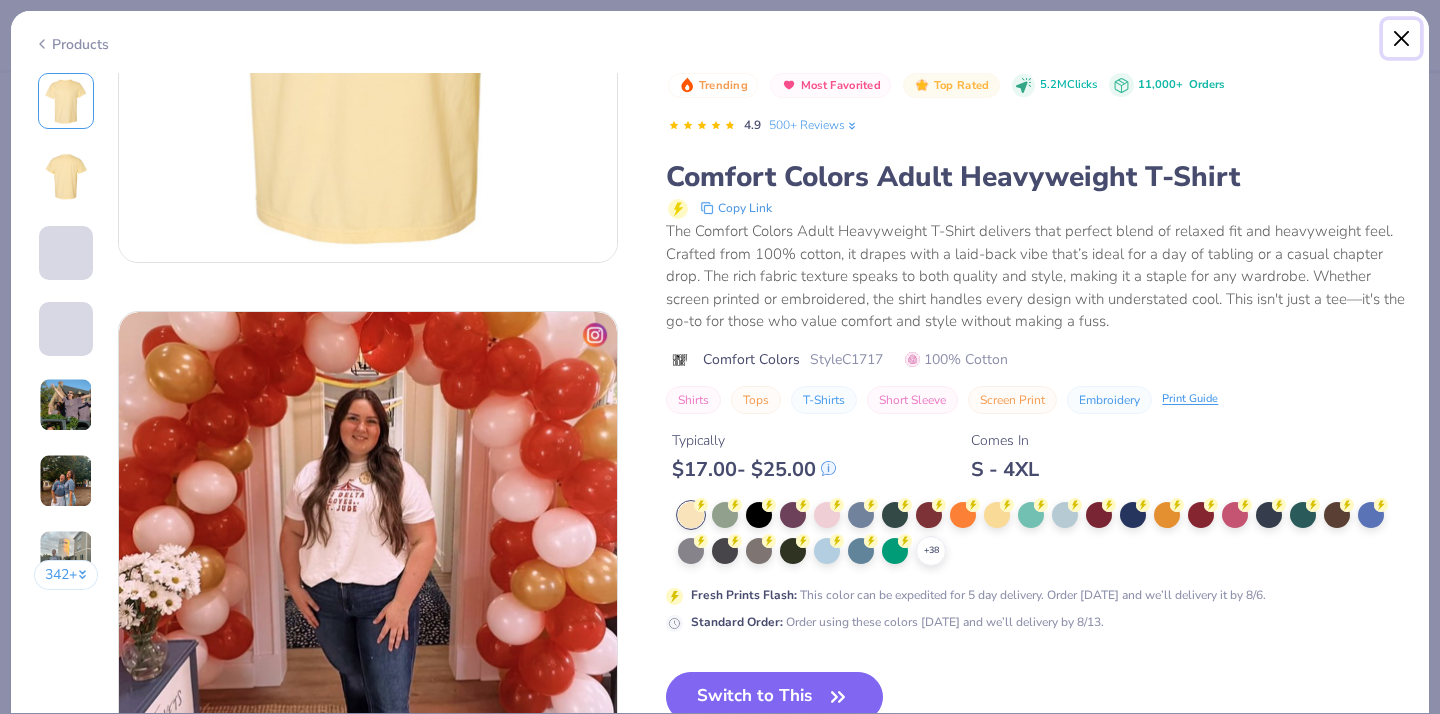 click at bounding box center [1402, 39] 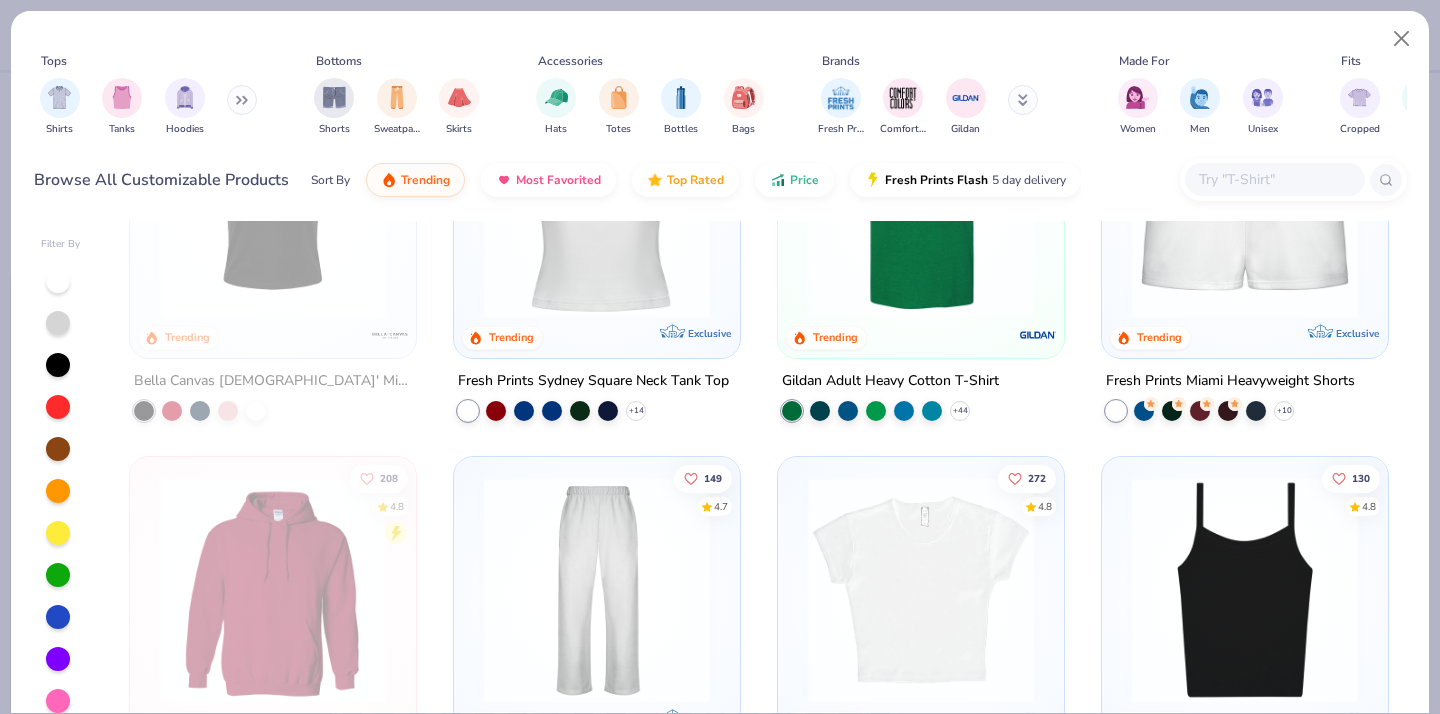 scroll, scrollTop: 612, scrollLeft: 0, axis: vertical 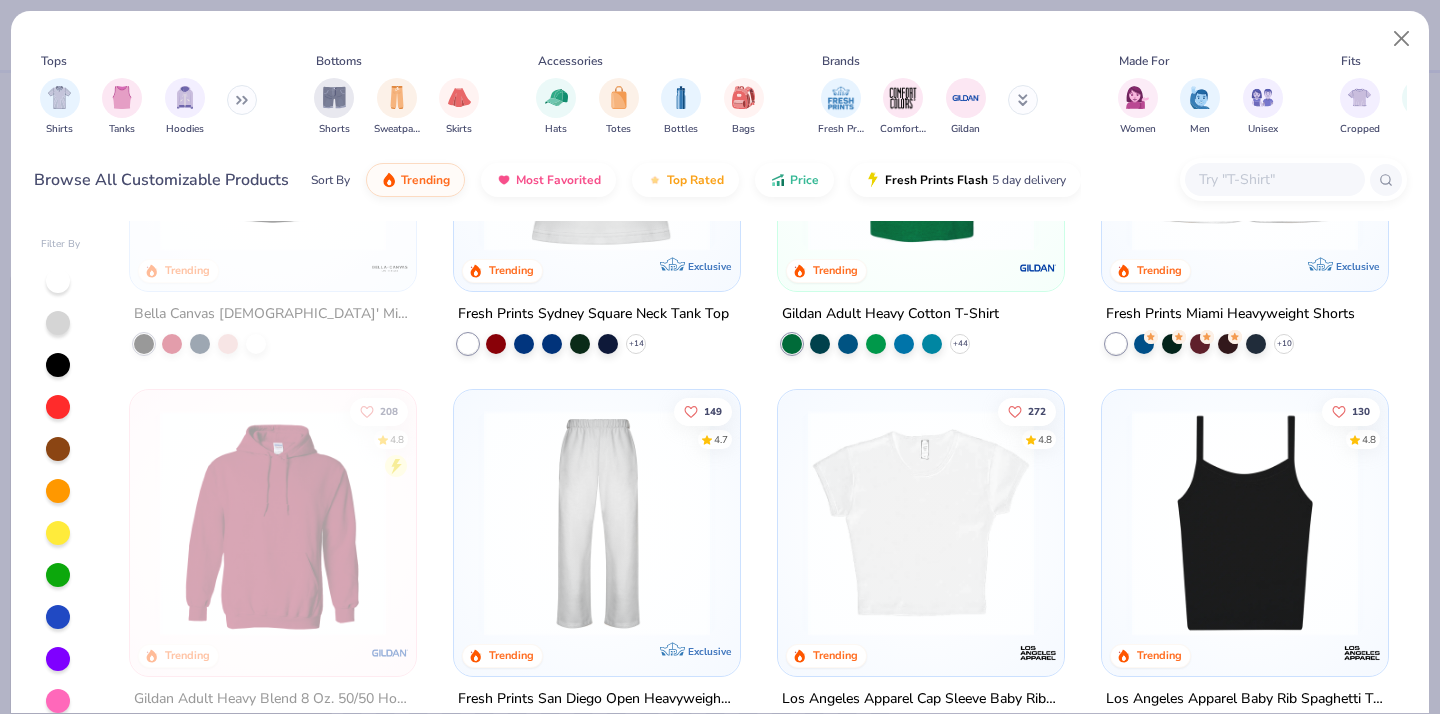 click at bounding box center [921, 522] 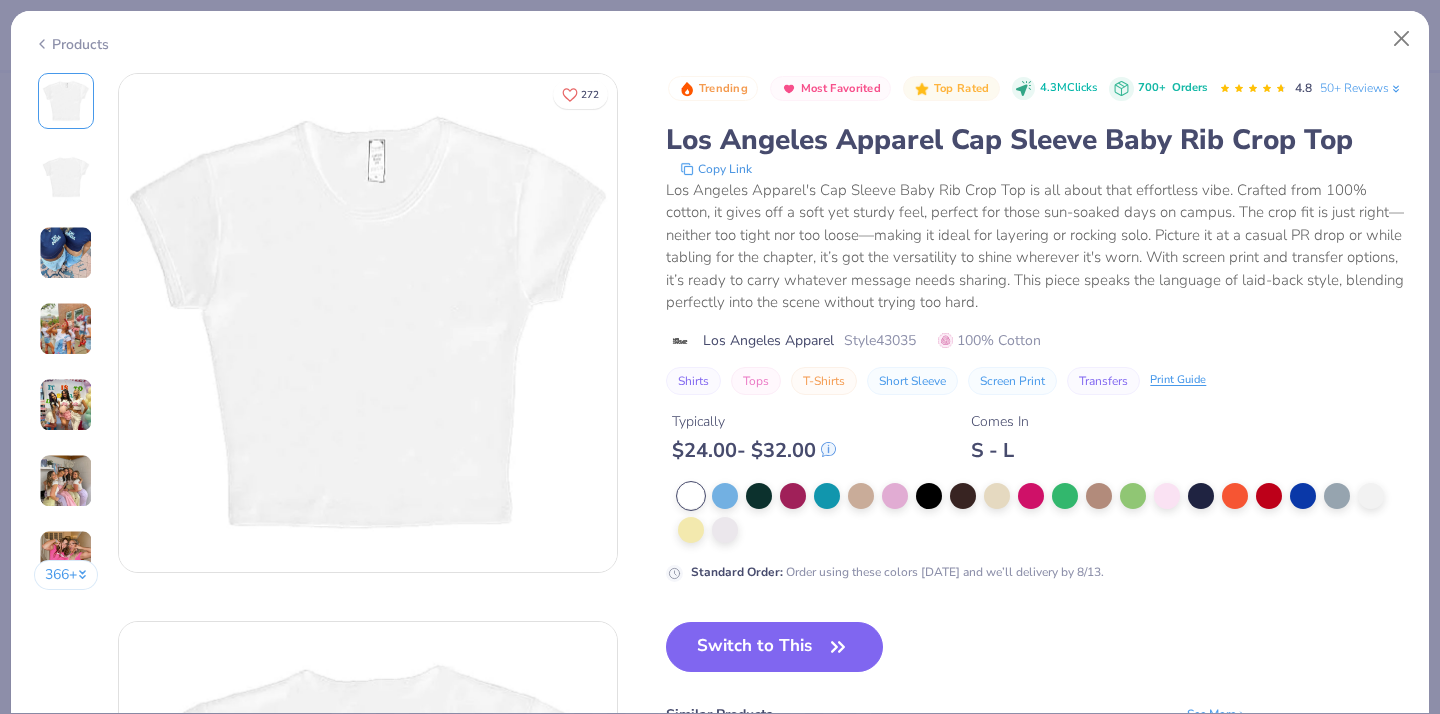 click at bounding box center [66, 329] 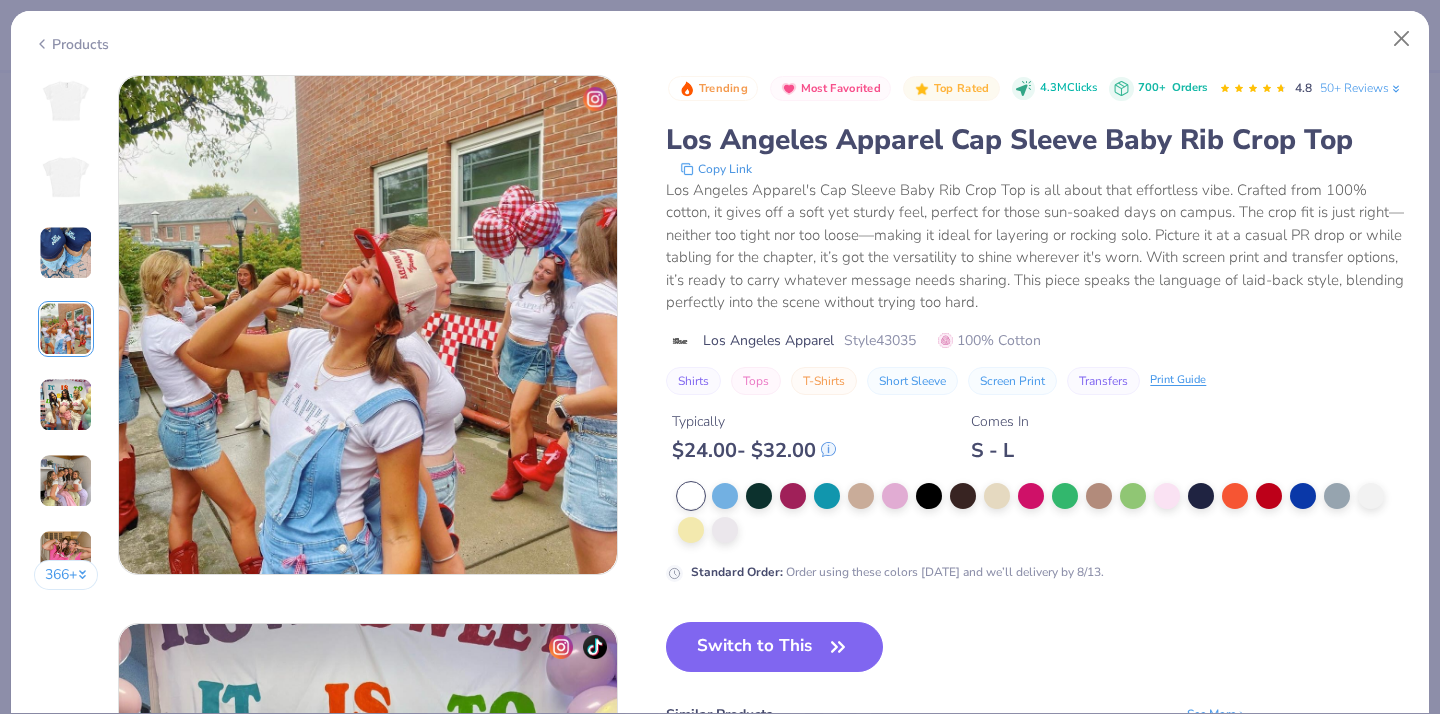 scroll, scrollTop: 1644, scrollLeft: 0, axis: vertical 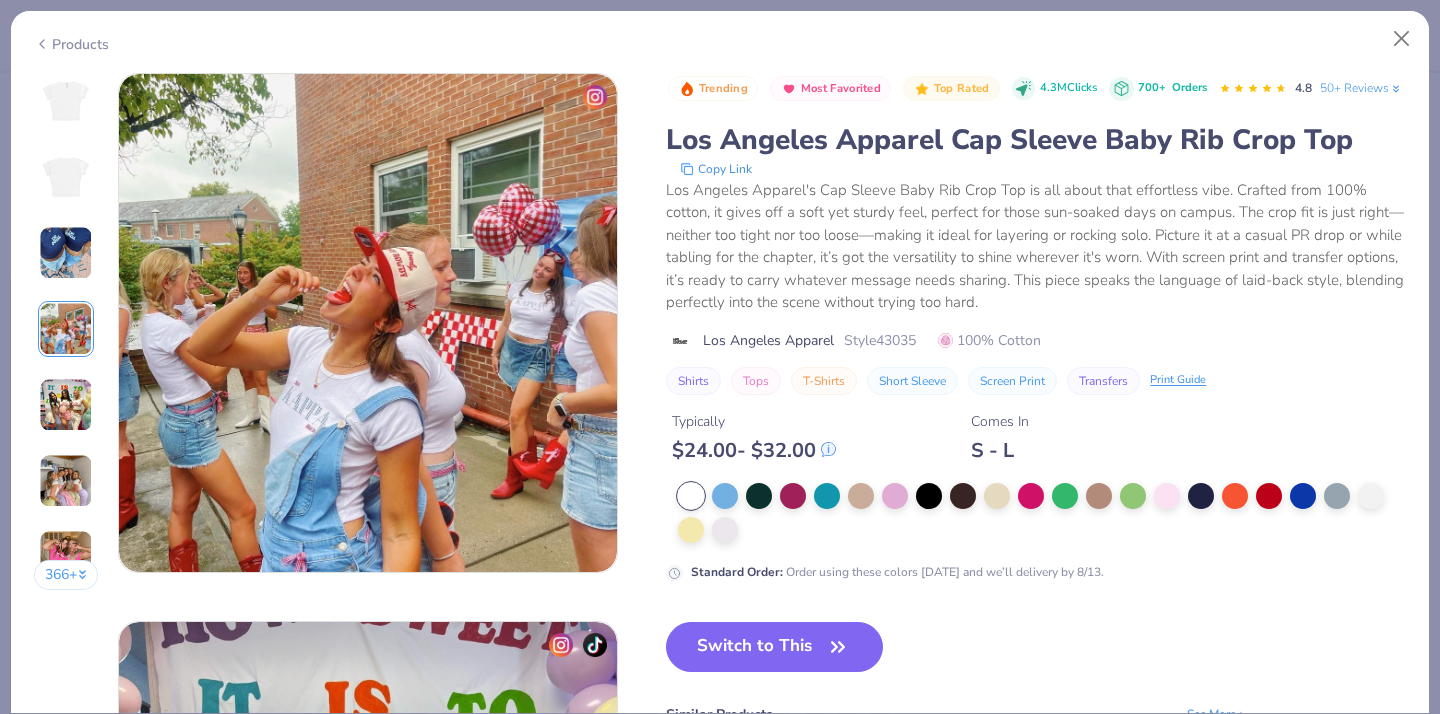 click on "366 +" at bounding box center [66, 339] 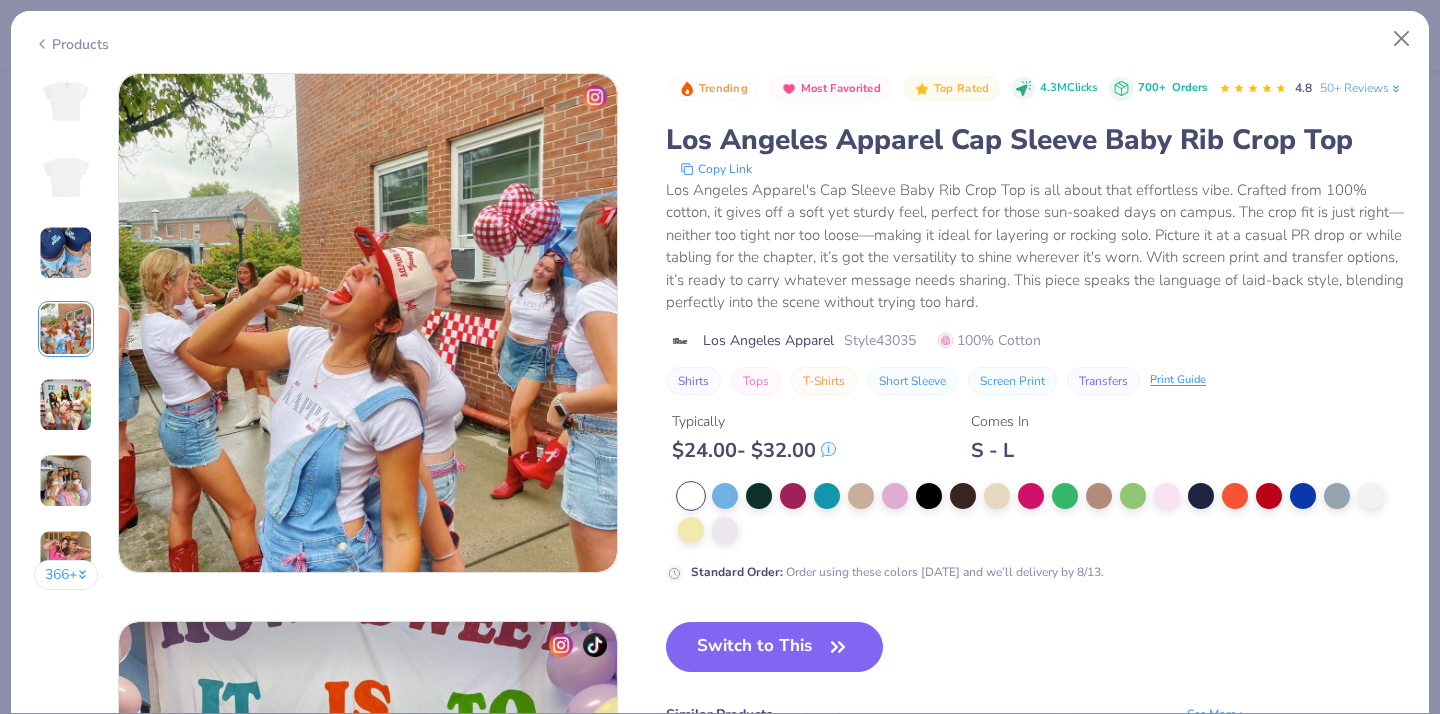click at bounding box center (66, 405) 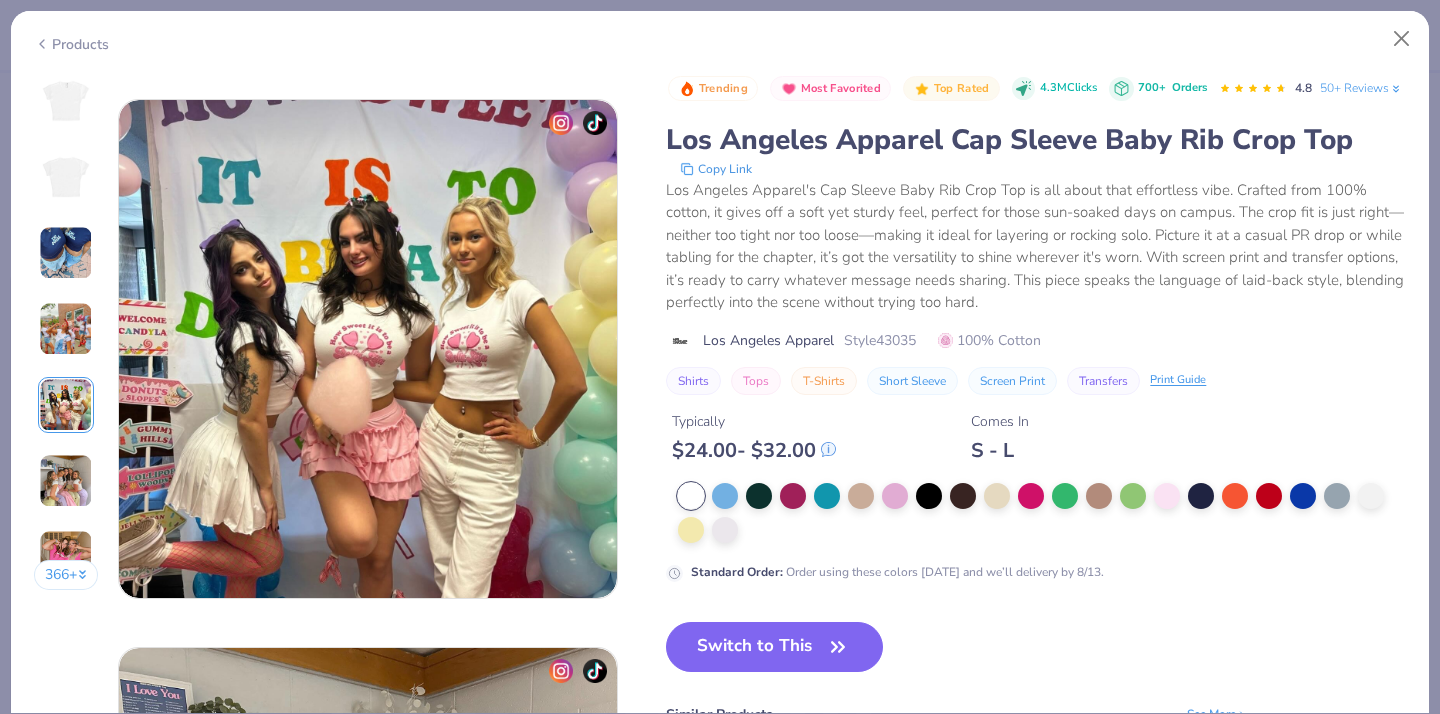 scroll, scrollTop: 2192, scrollLeft: 0, axis: vertical 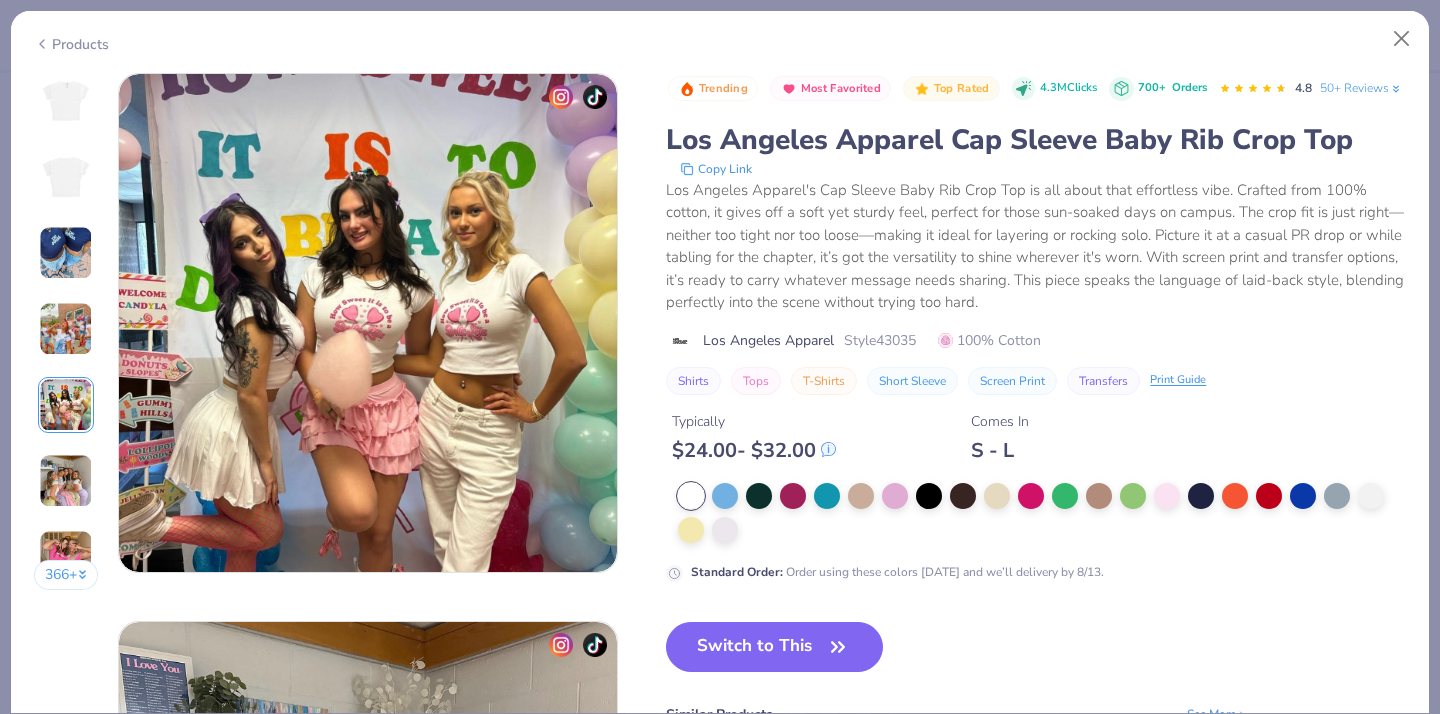 click at bounding box center (66, 481) 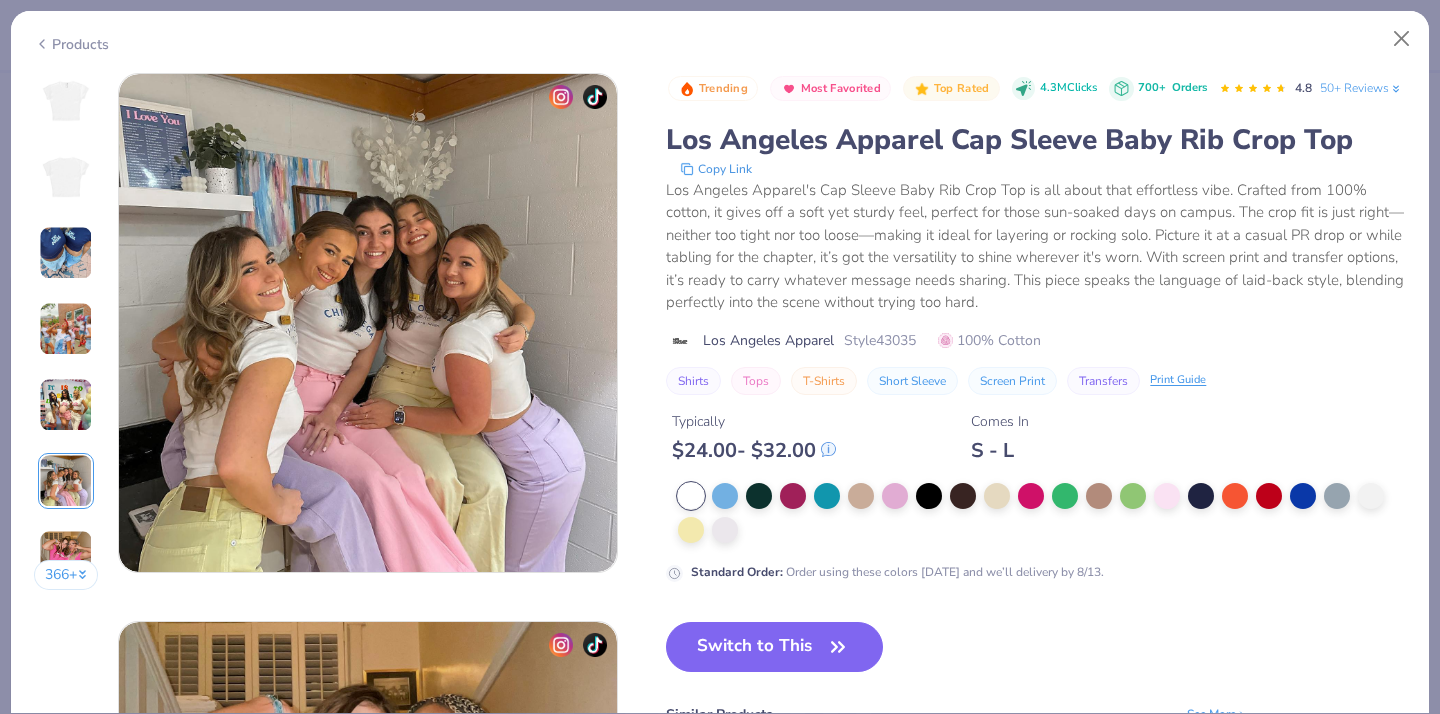 scroll, scrollTop: 2894, scrollLeft: 0, axis: vertical 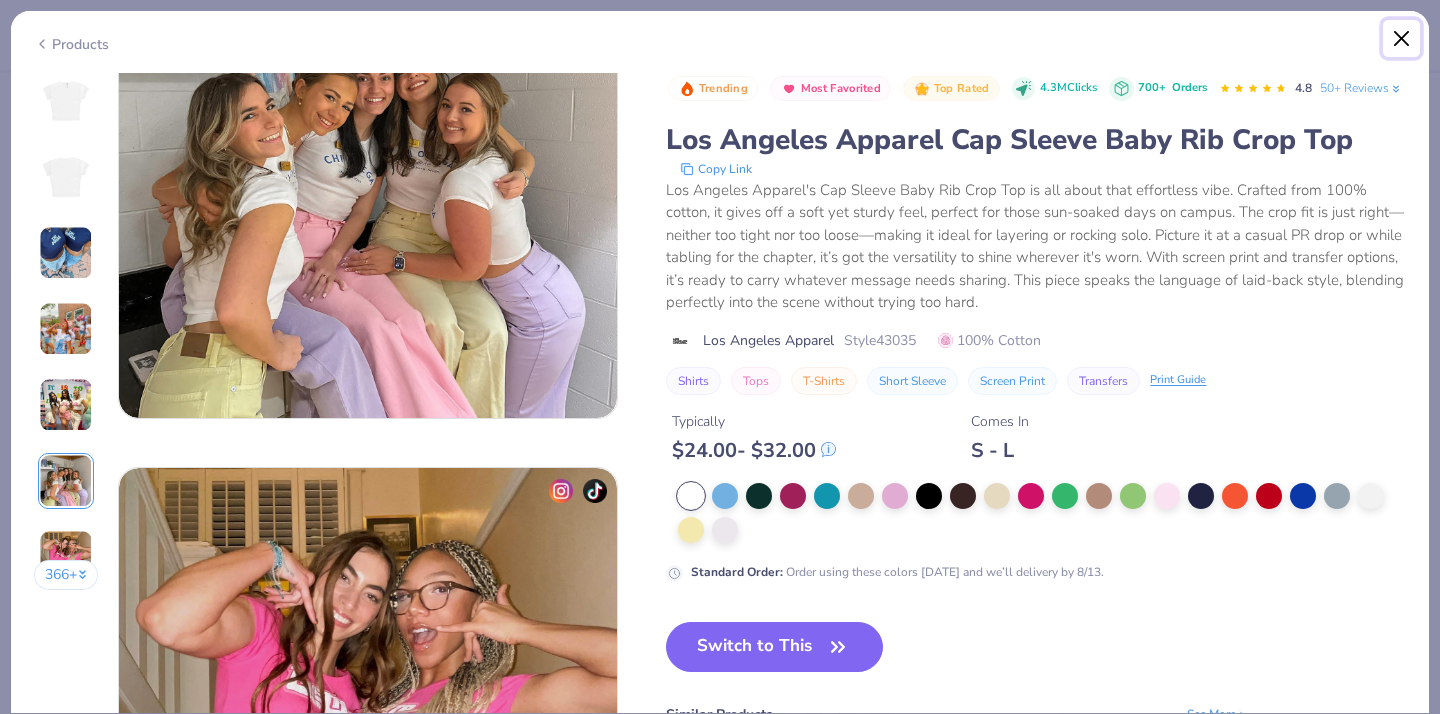 click at bounding box center (1402, 39) 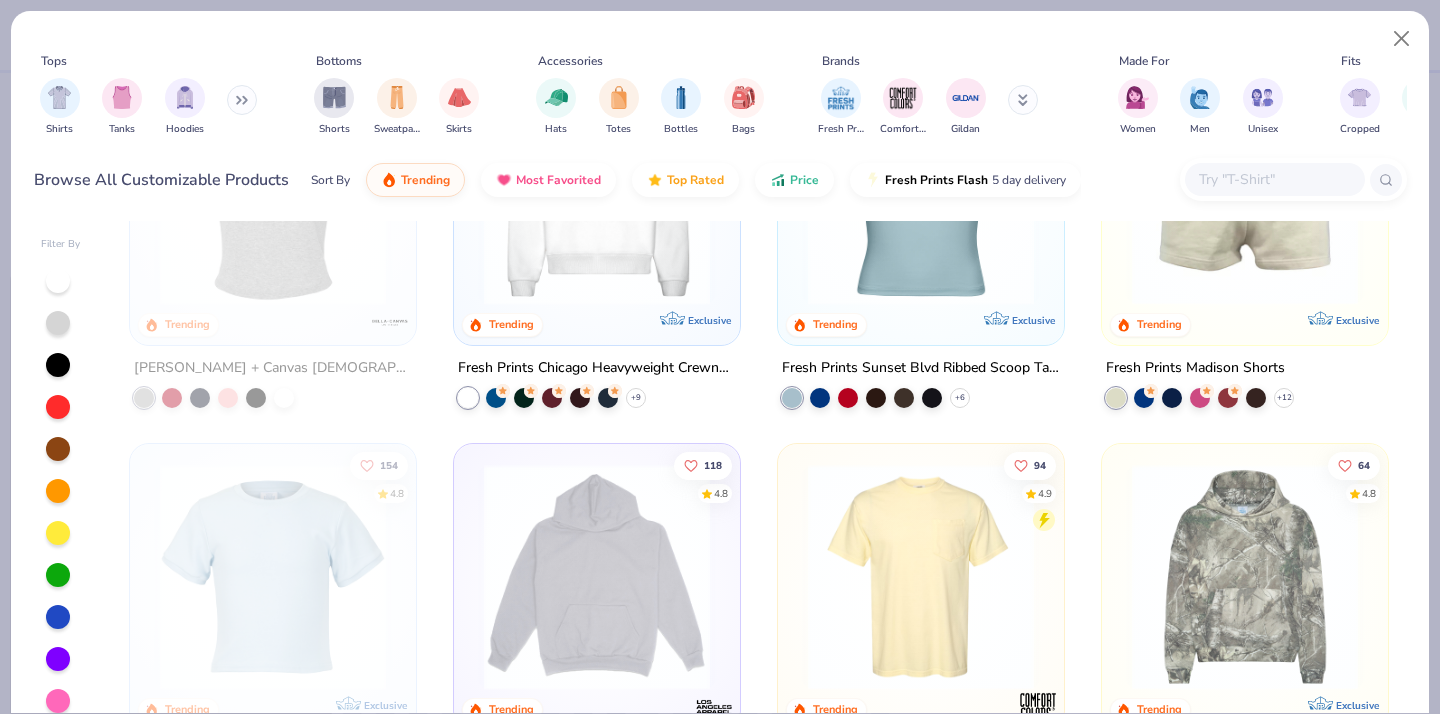 scroll, scrollTop: 966, scrollLeft: 0, axis: vertical 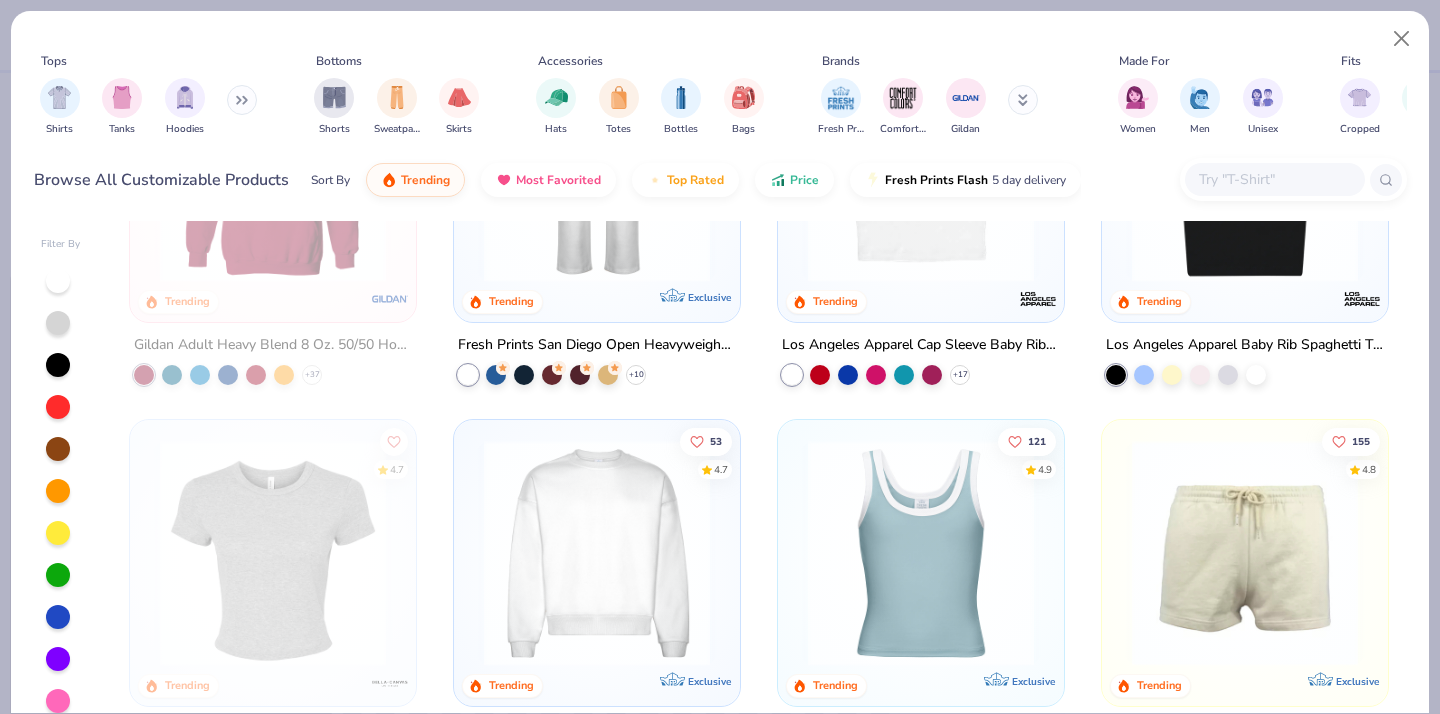 click at bounding box center (273, 553) 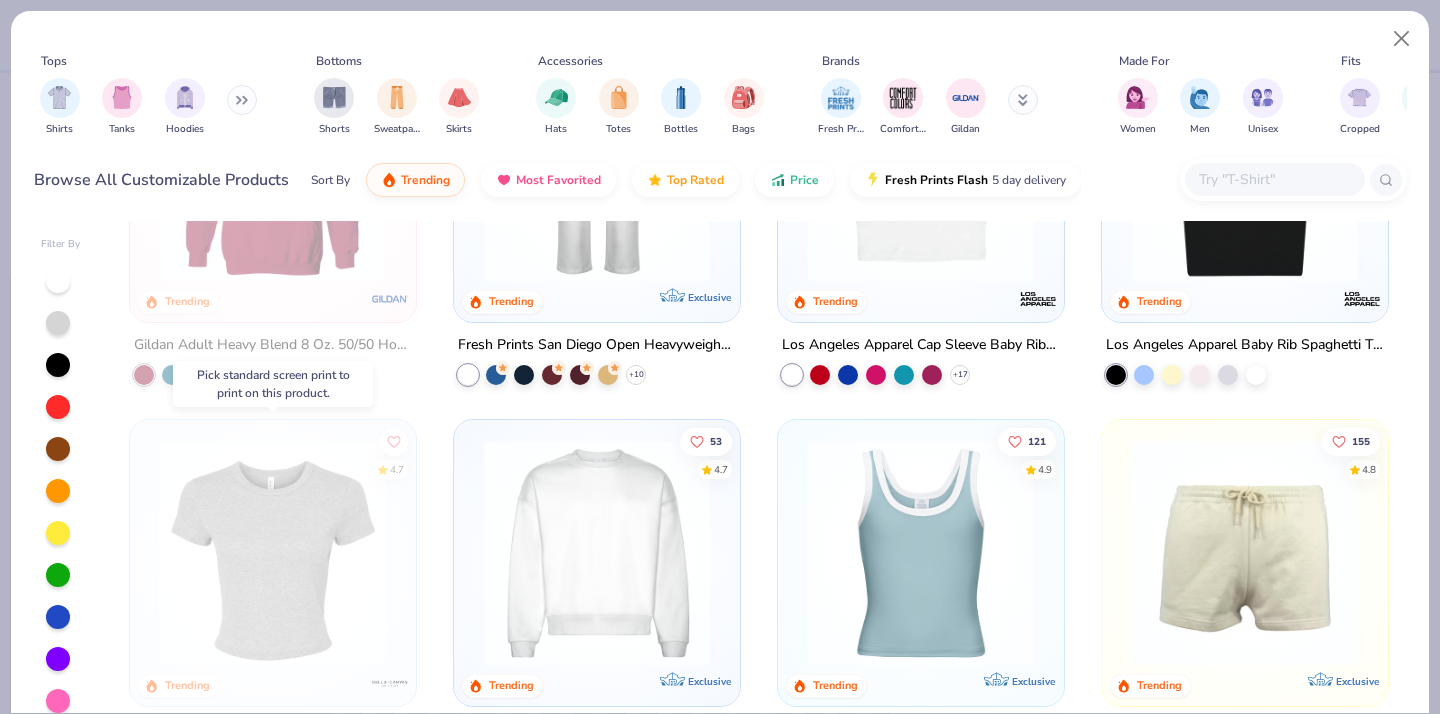click at bounding box center (273, 553) 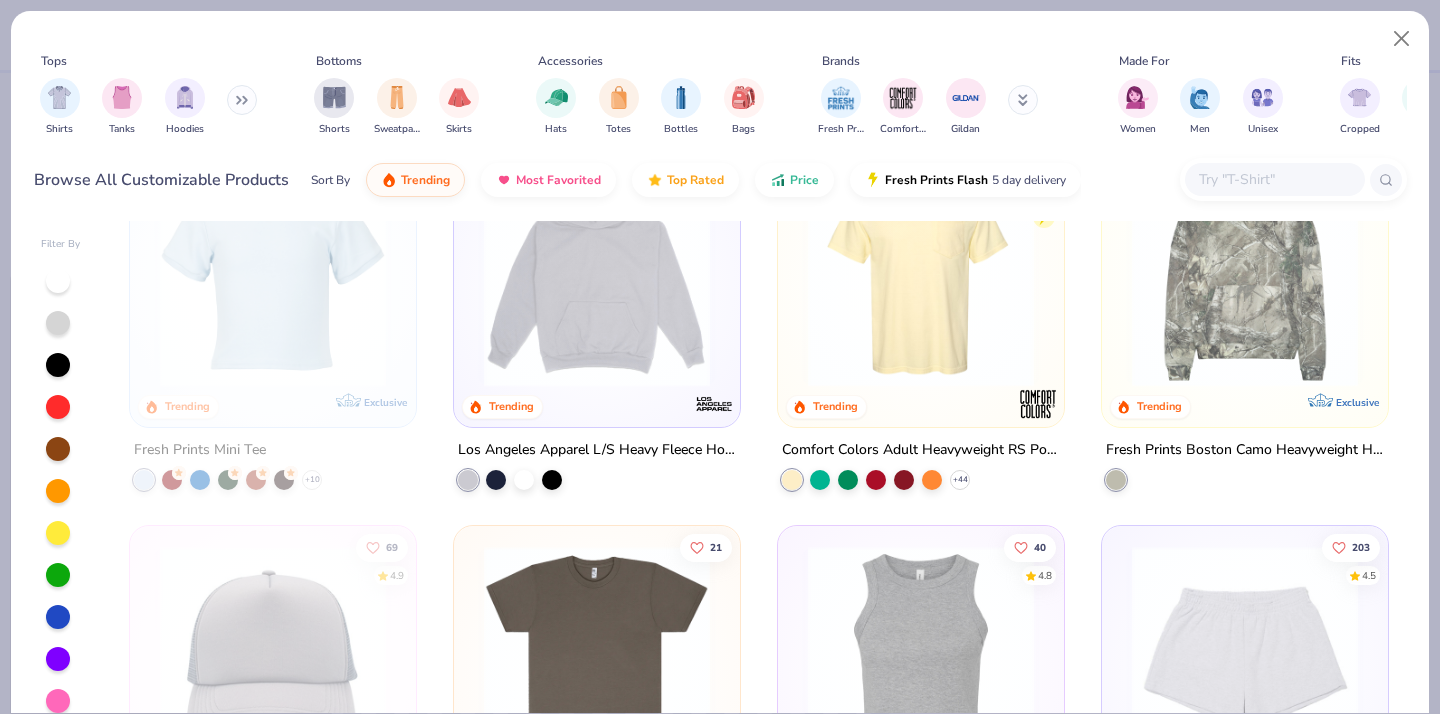 scroll, scrollTop: 1530, scrollLeft: 0, axis: vertical 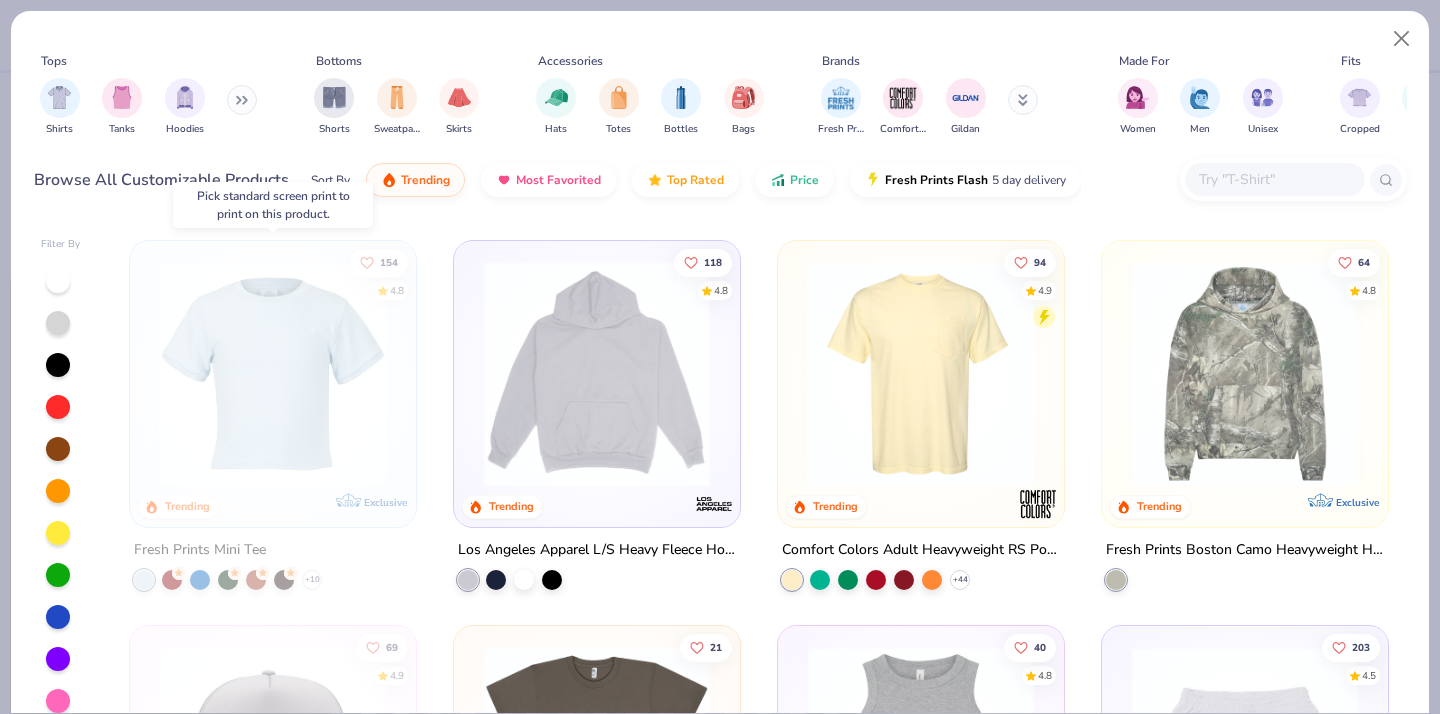 click at bounding box center (273, 374) 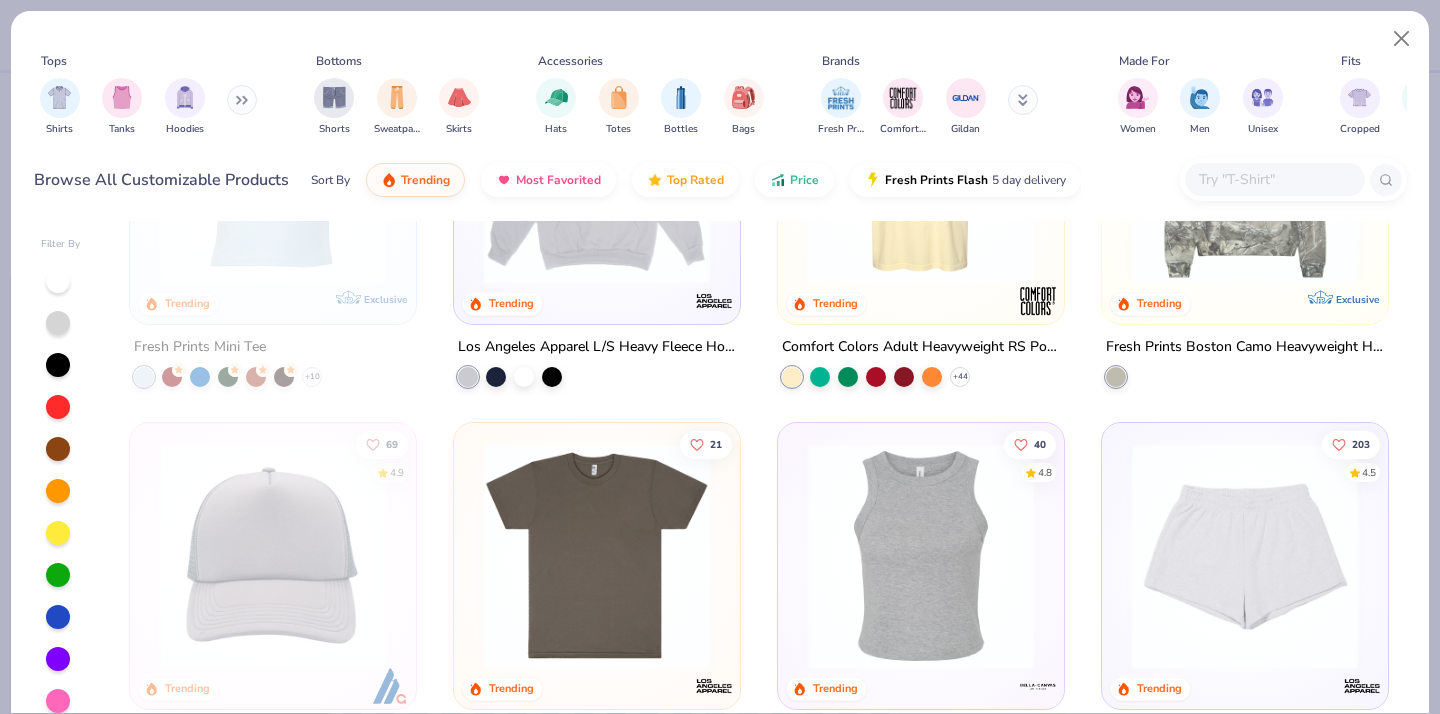 scroll, scrollTop: 1779, scrollLeft: 0, axis: vertical 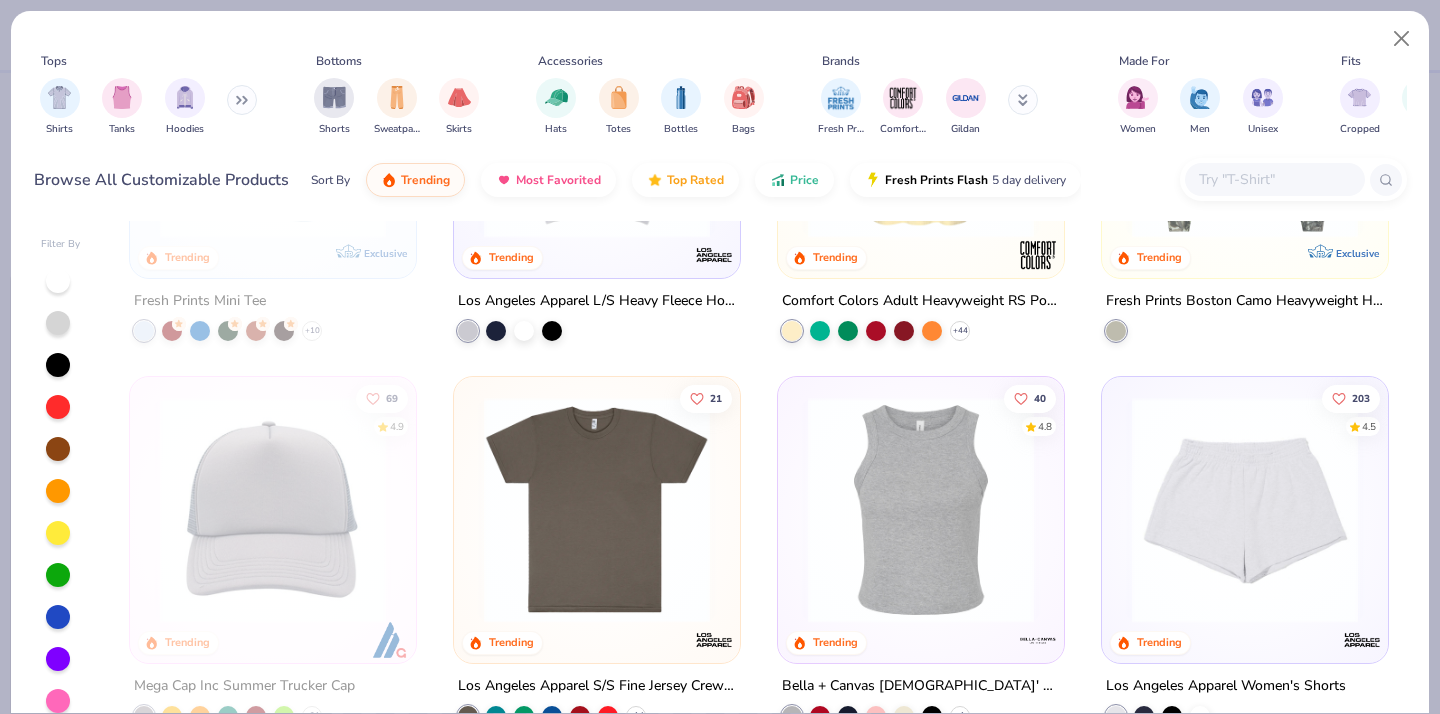 click at bounding box center (921, 510) 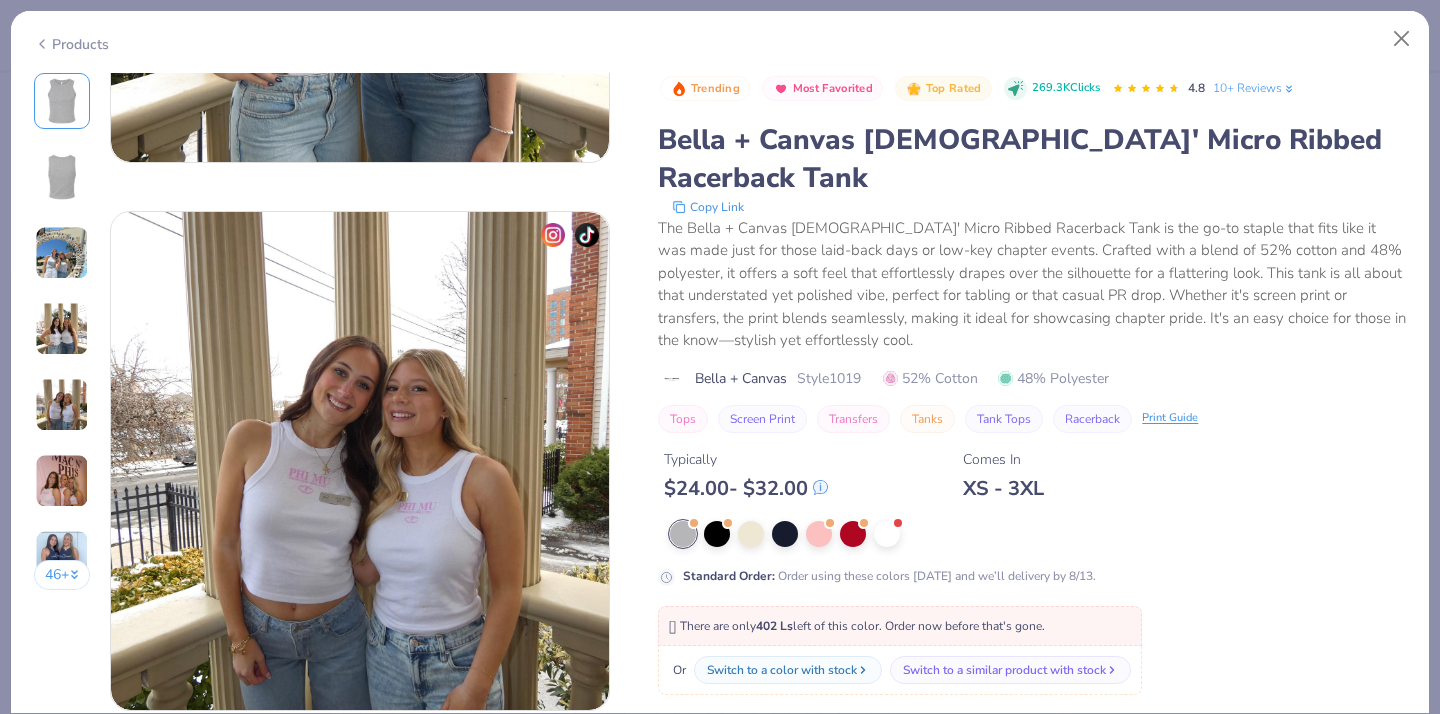 scroll, scrollTop: 2081, scrollLeft: 0, axis: vertical 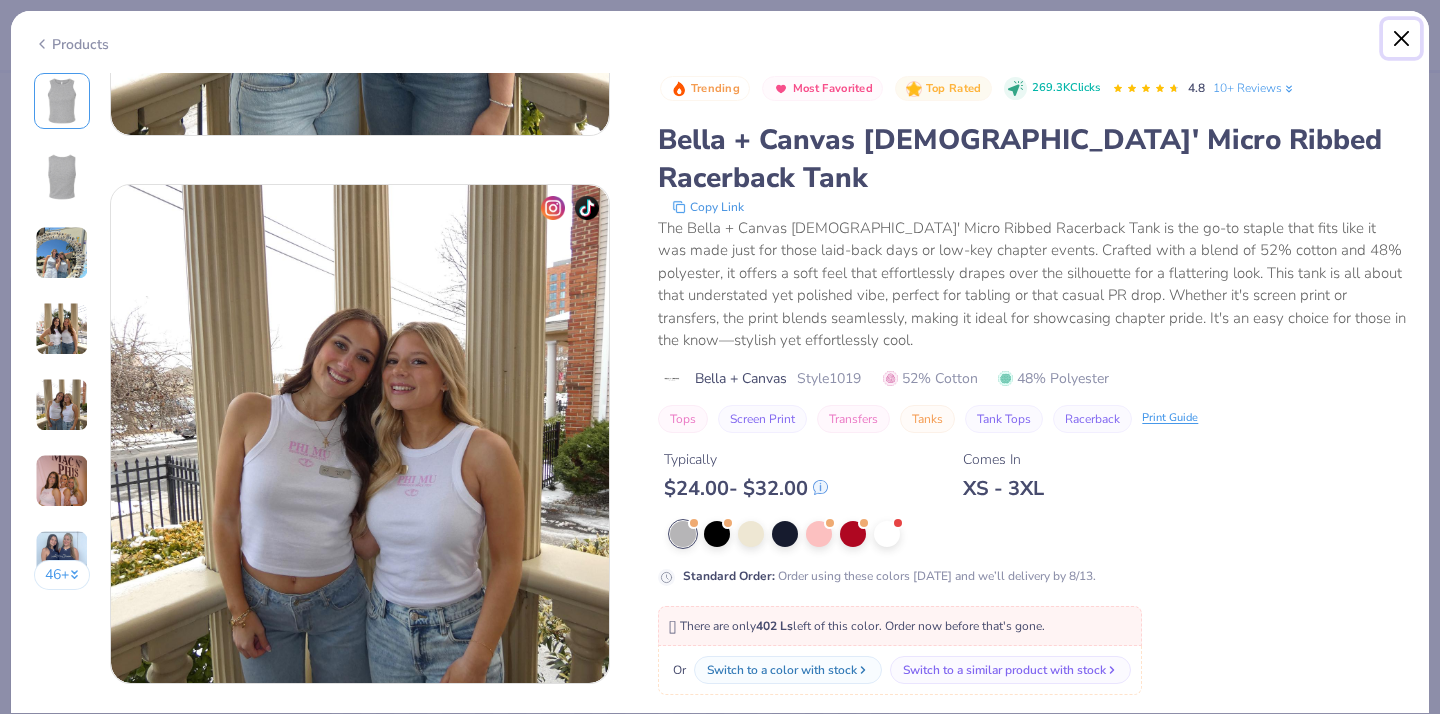 click at bounding box center (1402, 39) 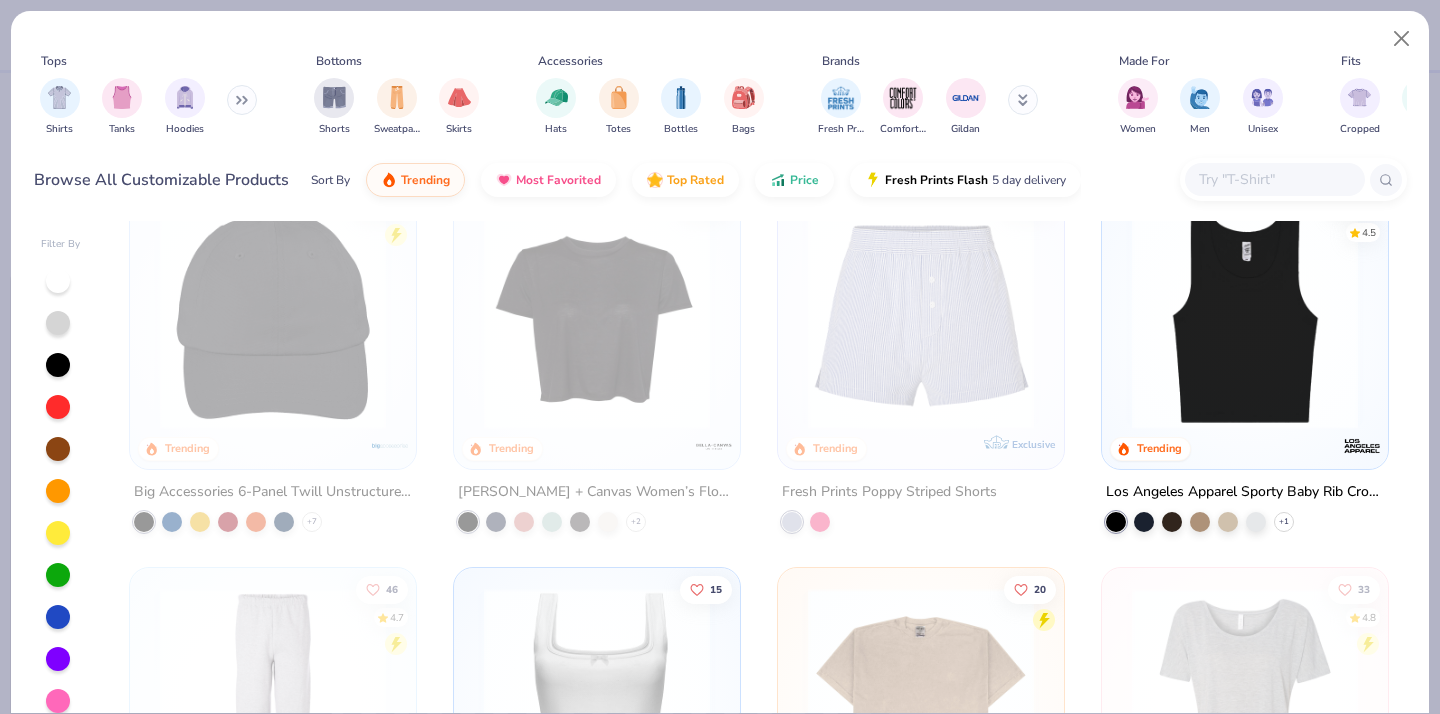 scroll, scrollTop: 4705, scrollLeft: 0, axis: vertical 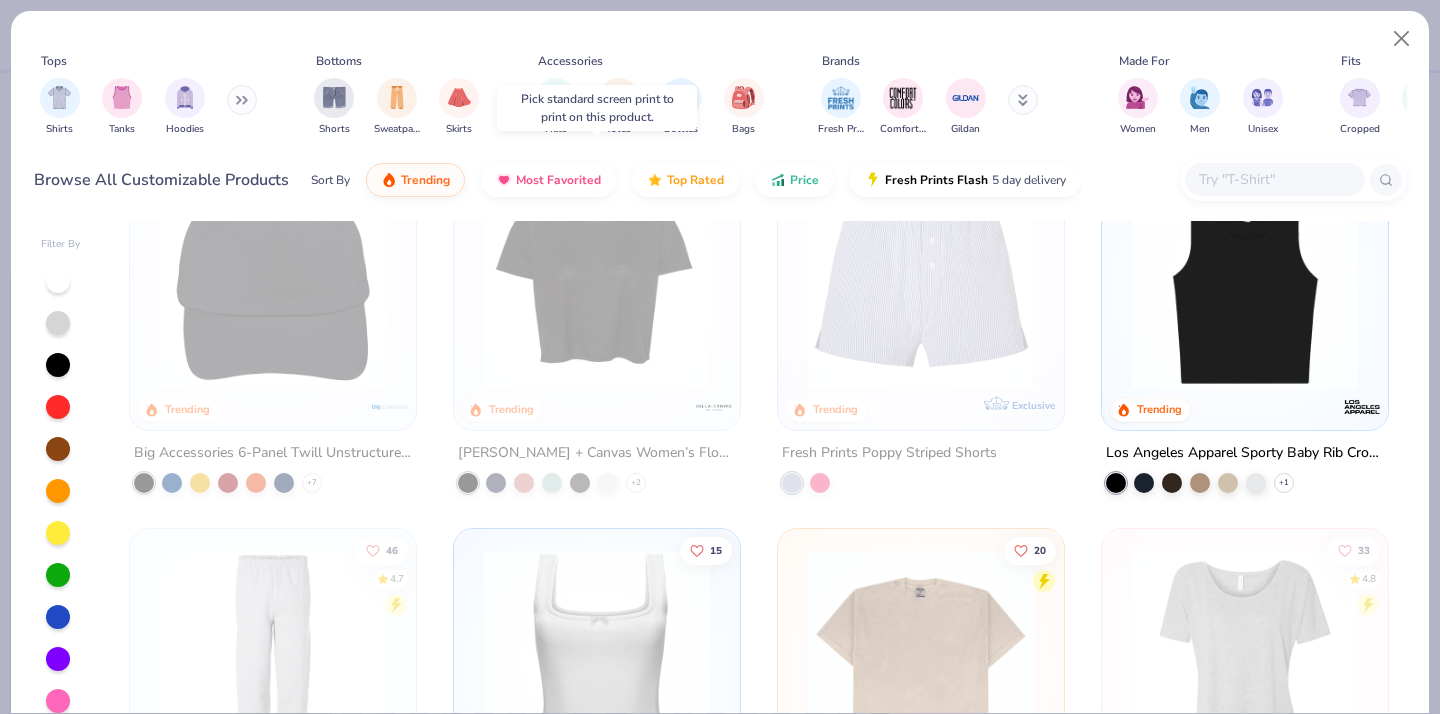click at bounding box center (597, 277) 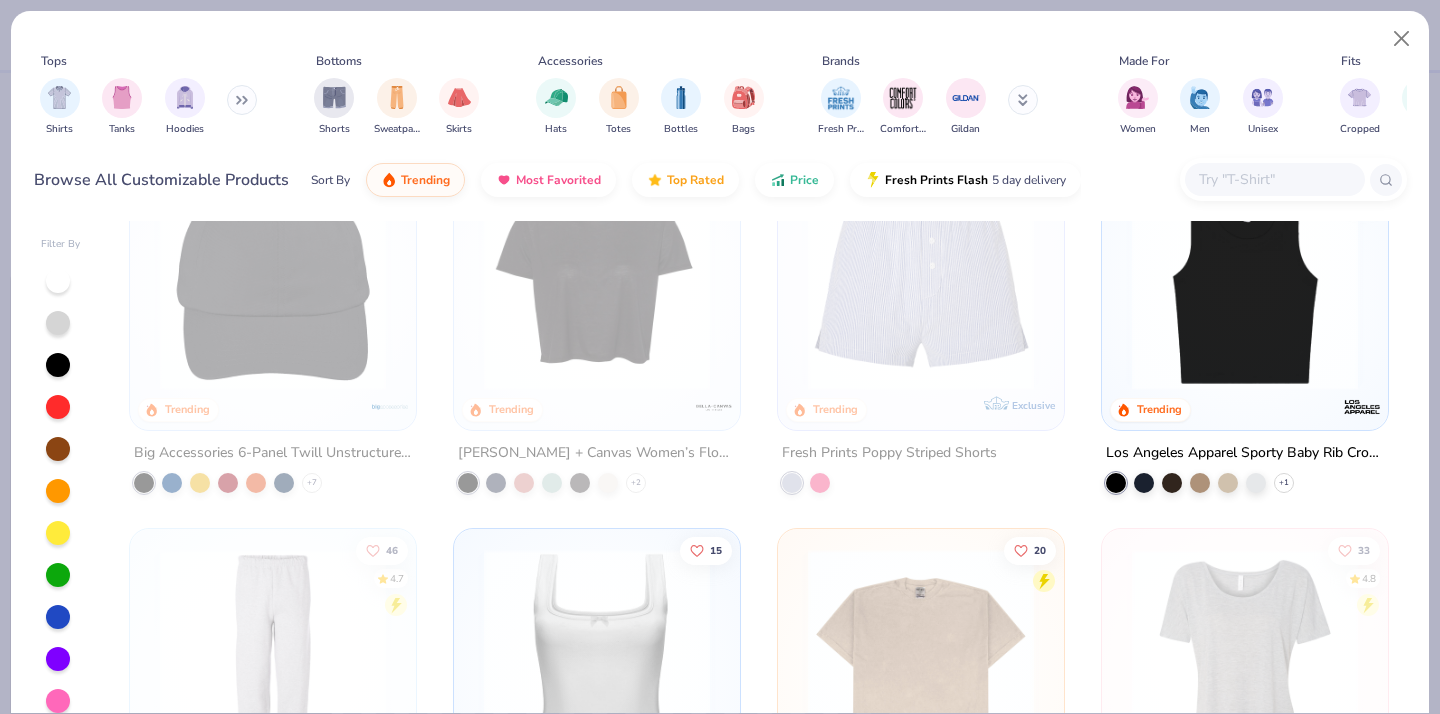 click 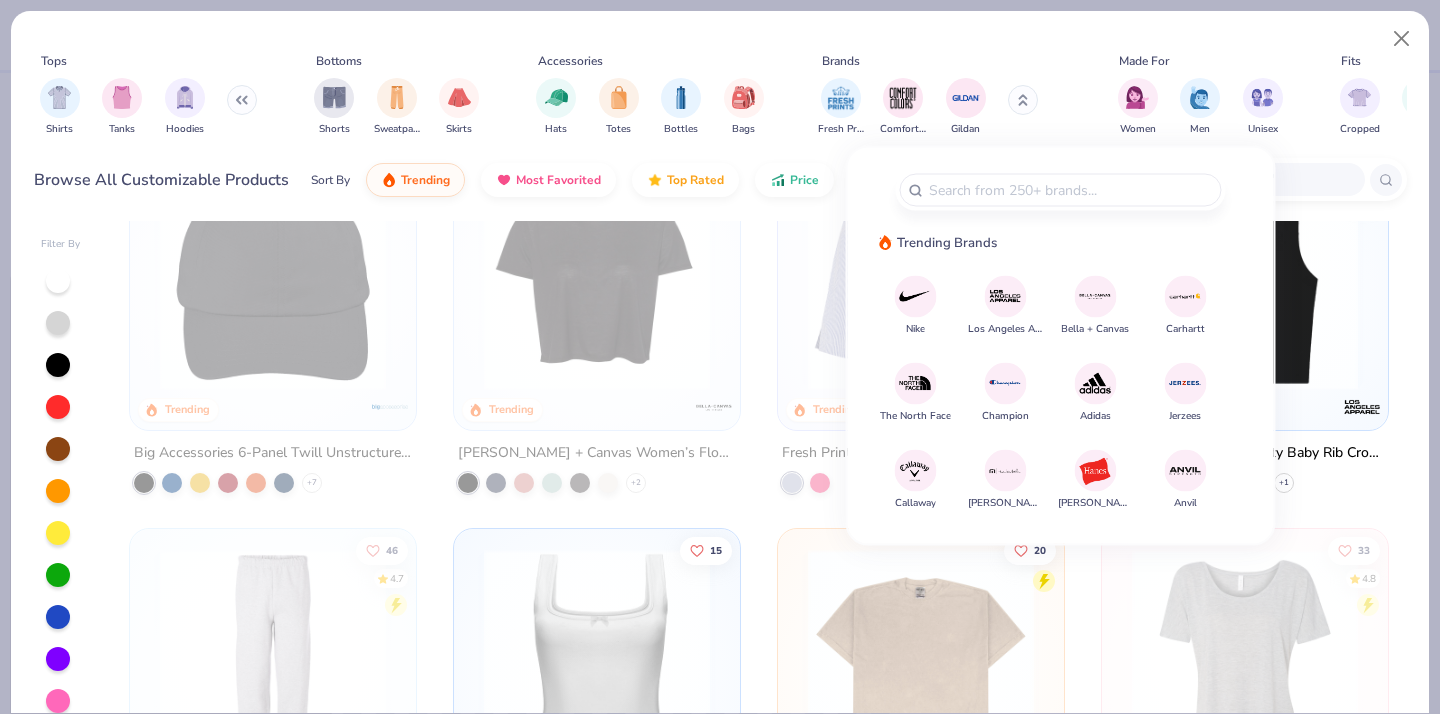 click at bounding box center [1023, 100] 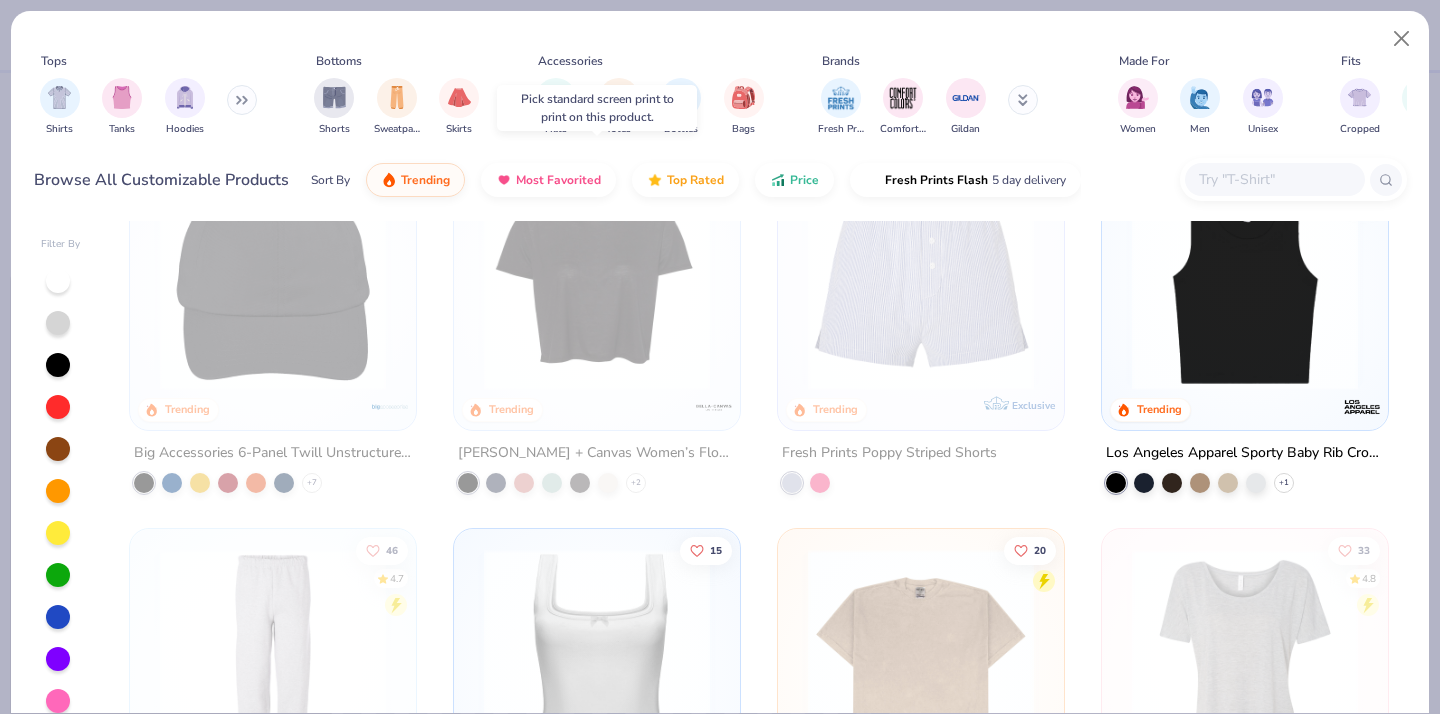 click at bounding box center (597, 277) 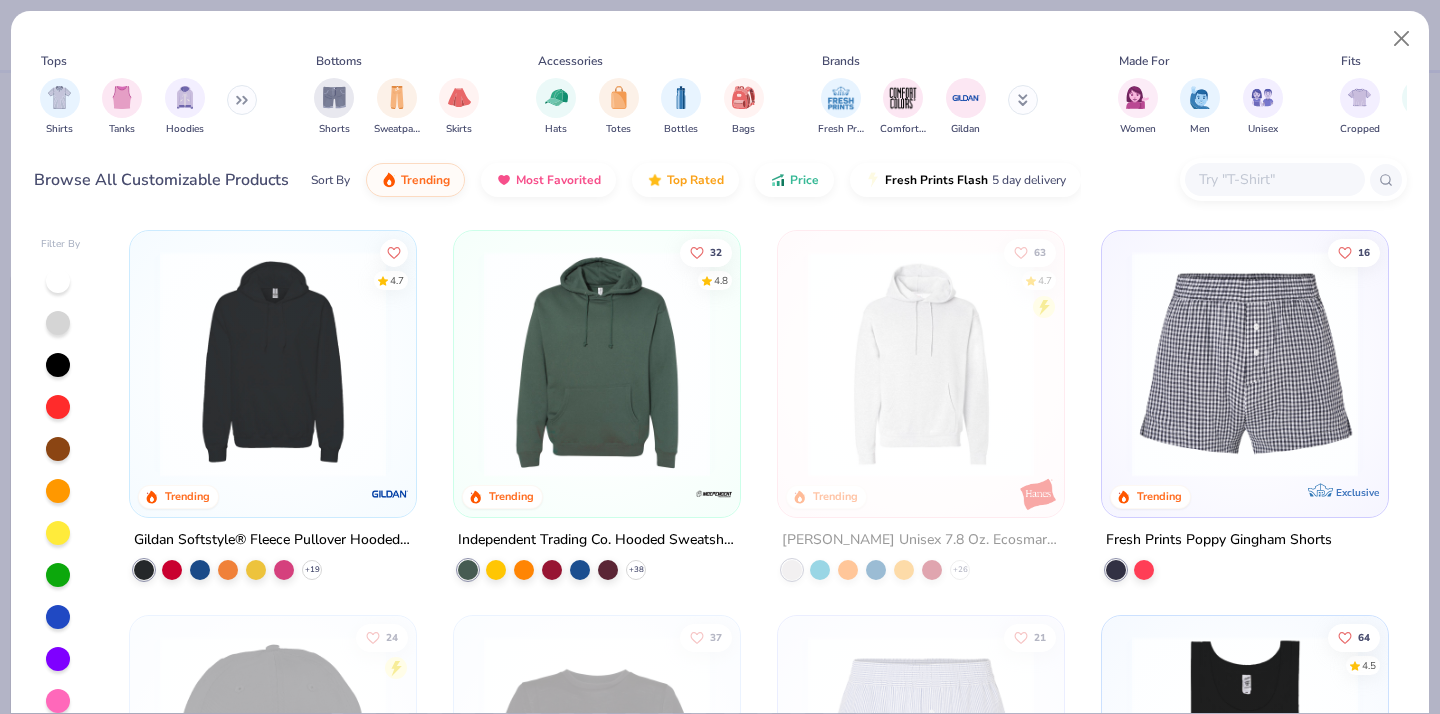 scroll, scrollTop: 4134, scrollLeft: 0, axis: vertical 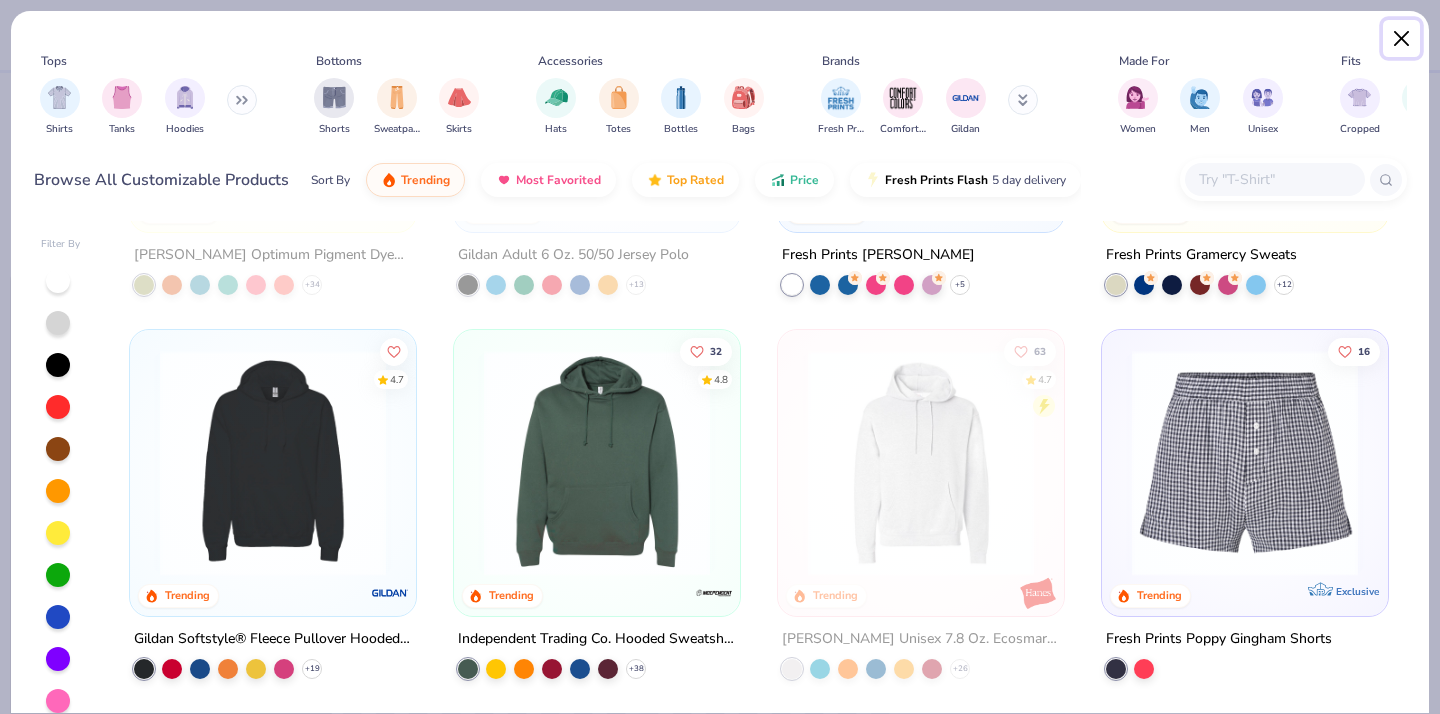 click at bounding box center (1402, 39) 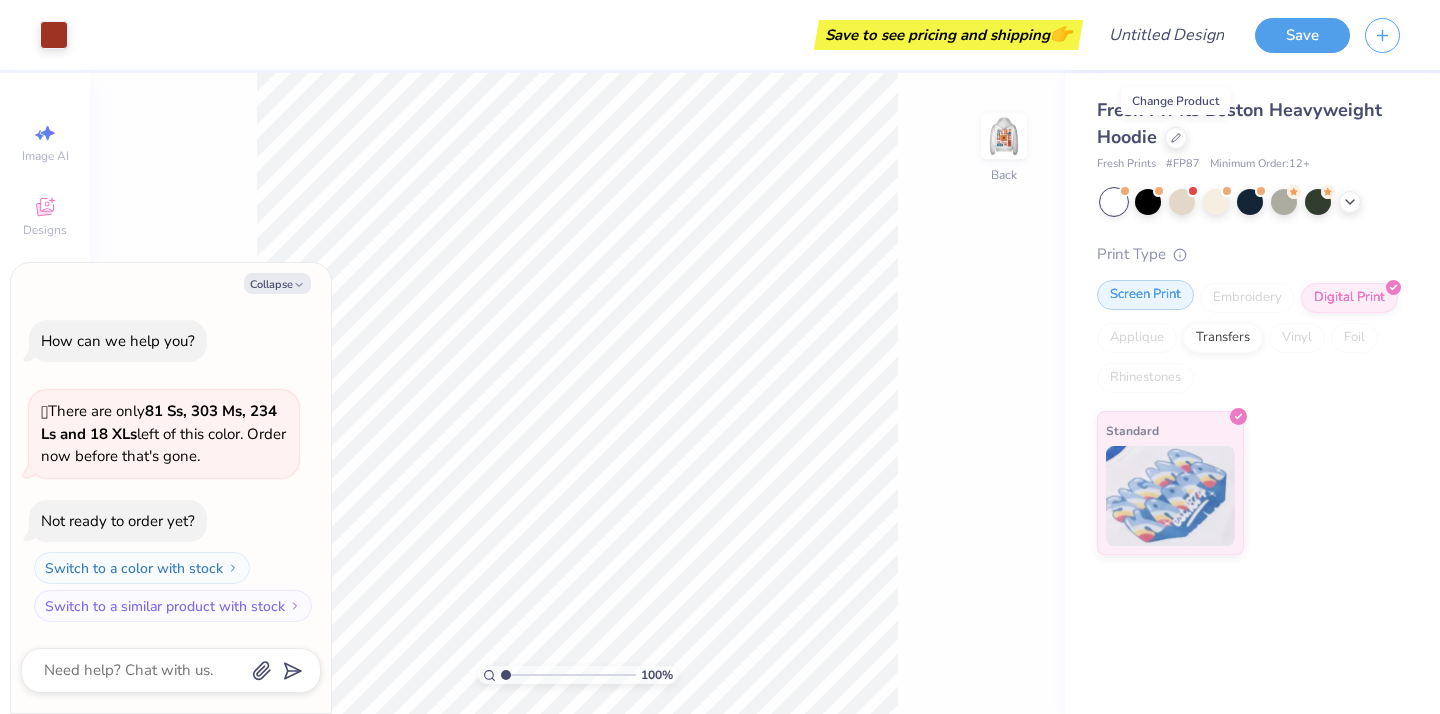 click on "Screen Print" at bounding box center [1145, 295] 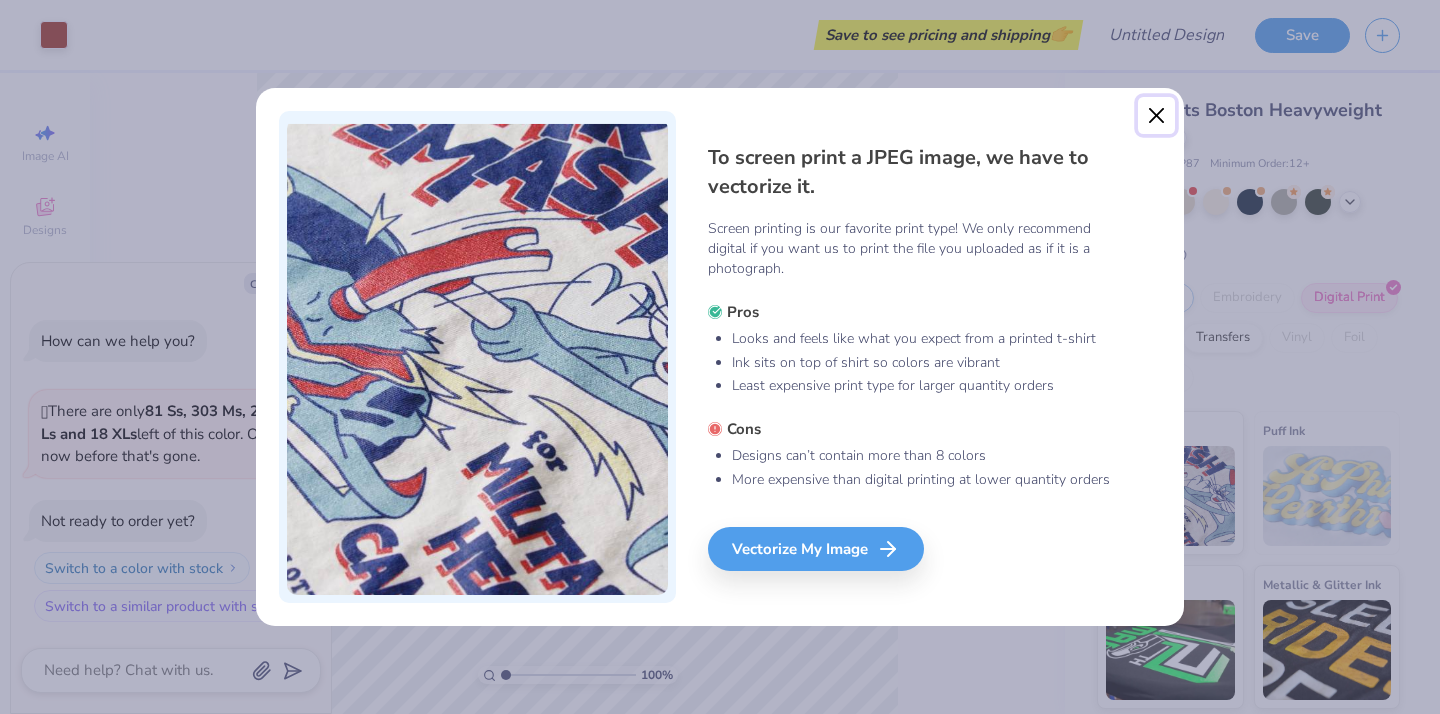 click at bounding box center [1157, 116] 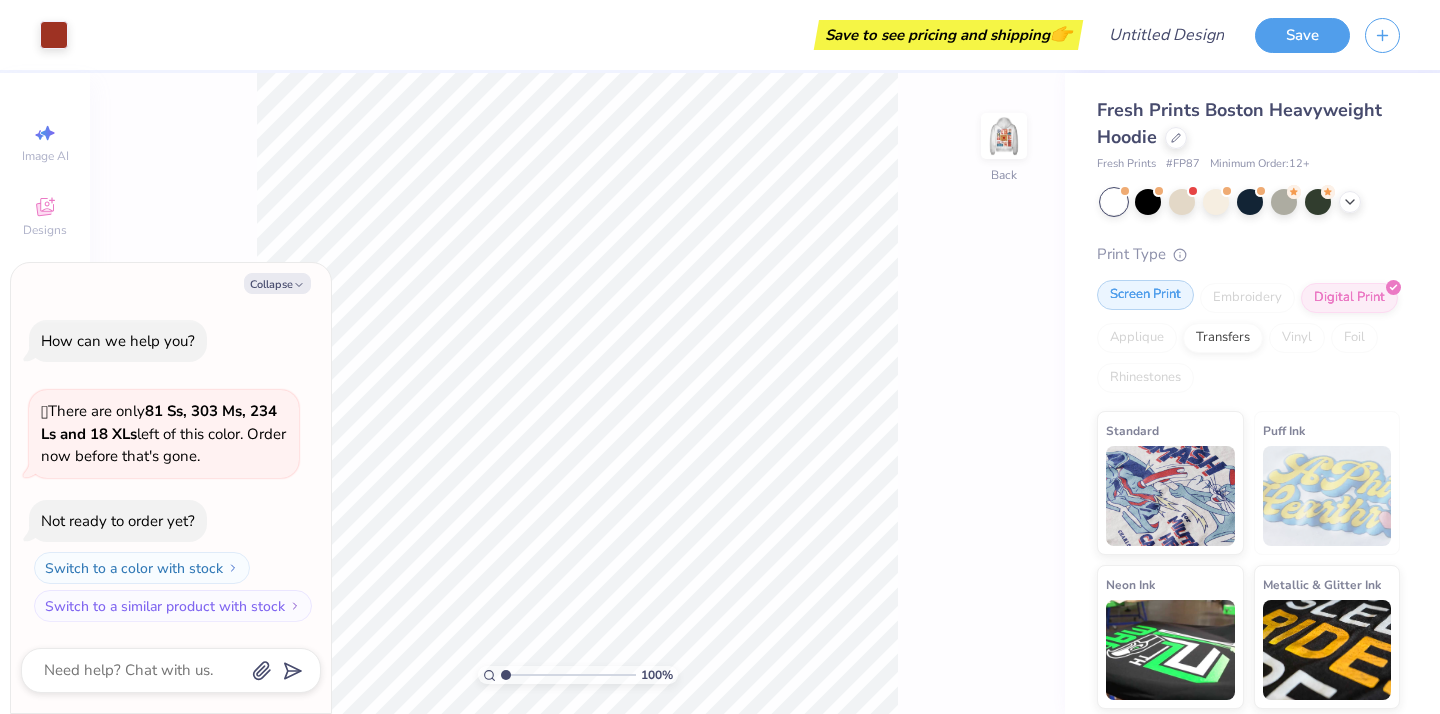 click on "Screen Print" at bounding box center [1145, 295] 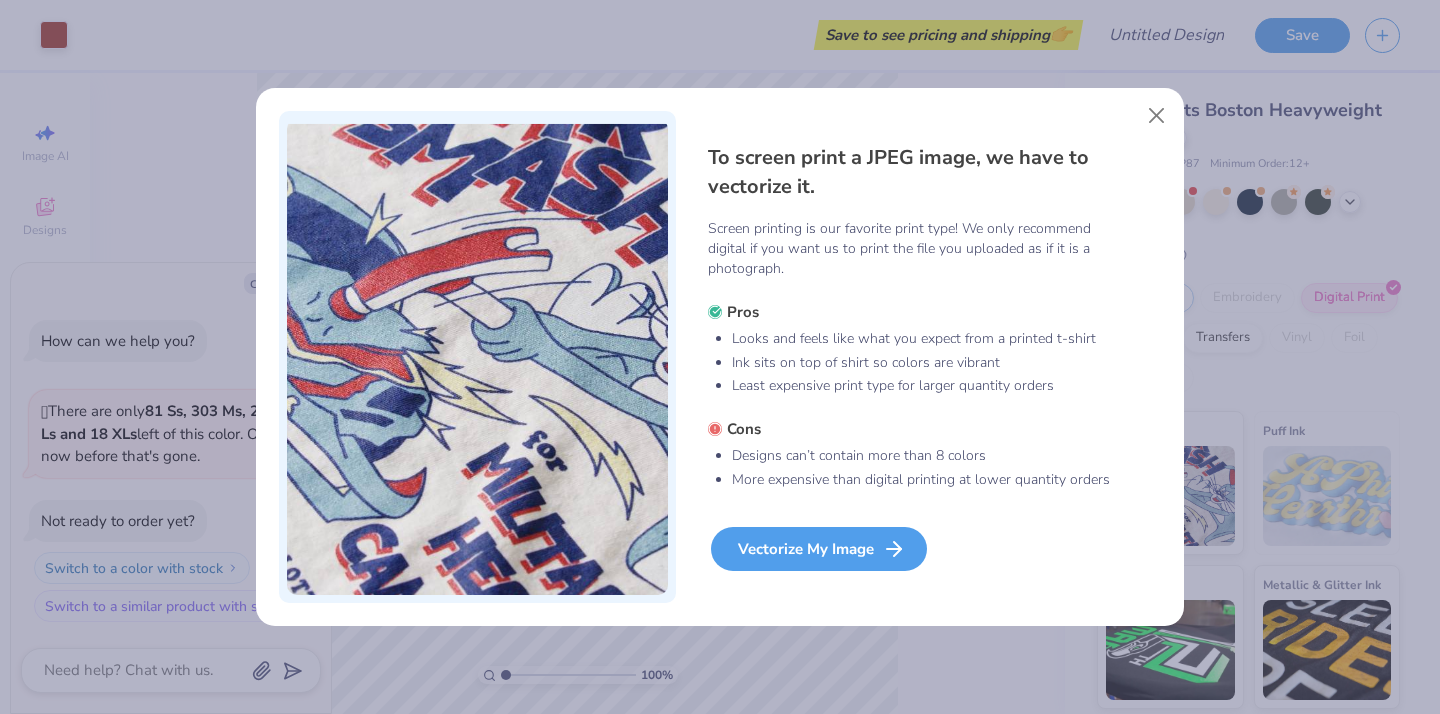 click on "Vectorize My Image" at bounding box center (819, 549) 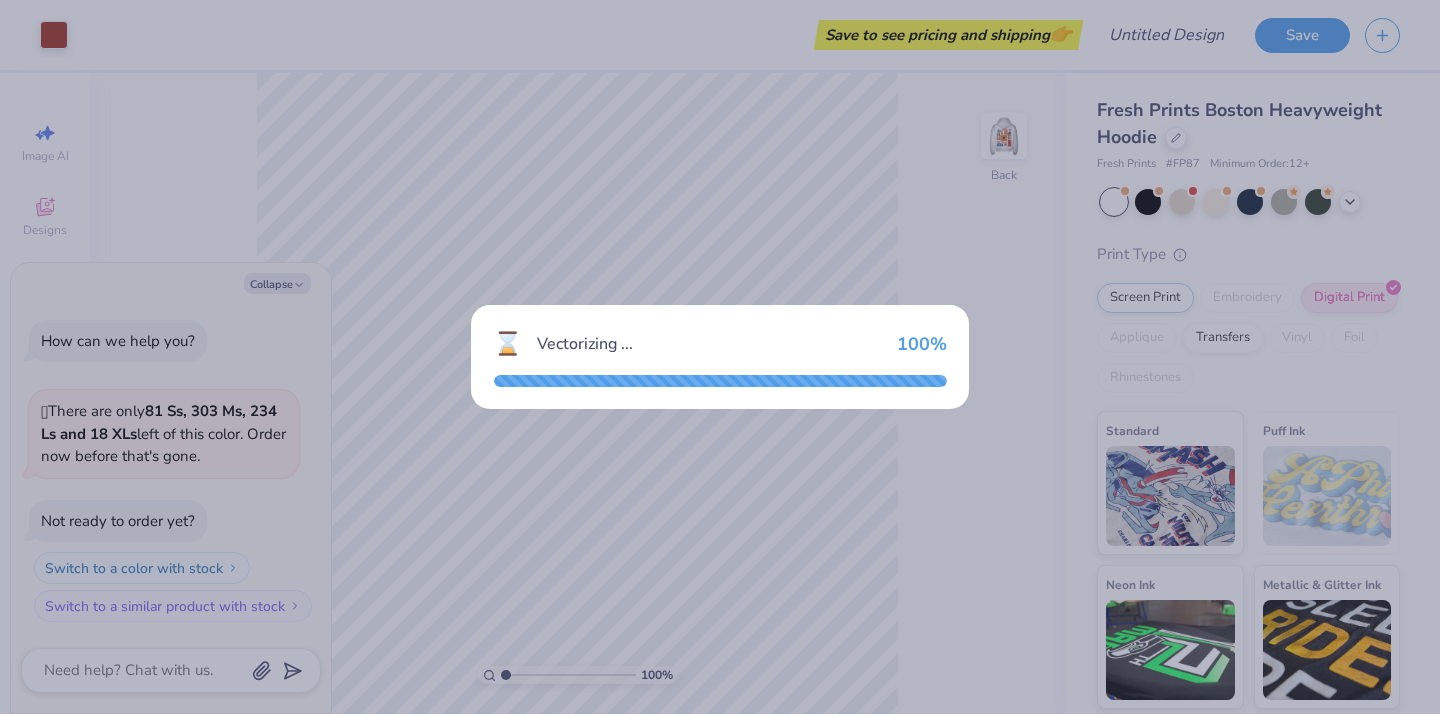 click on "⌛ Vectorizing ... 100 %" at bounding box center (720, 357) 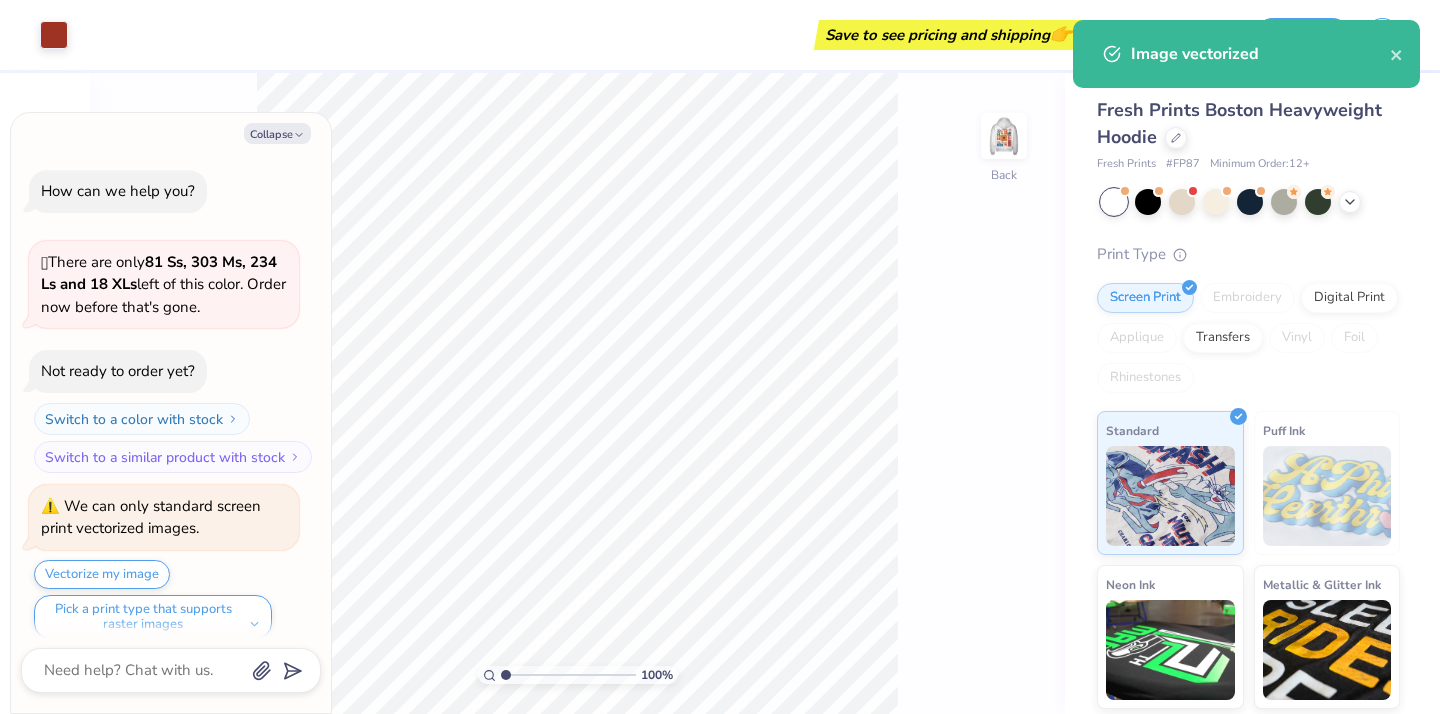 scroll, scrollTop: 16, scrollLeft: 0, axis: vertical 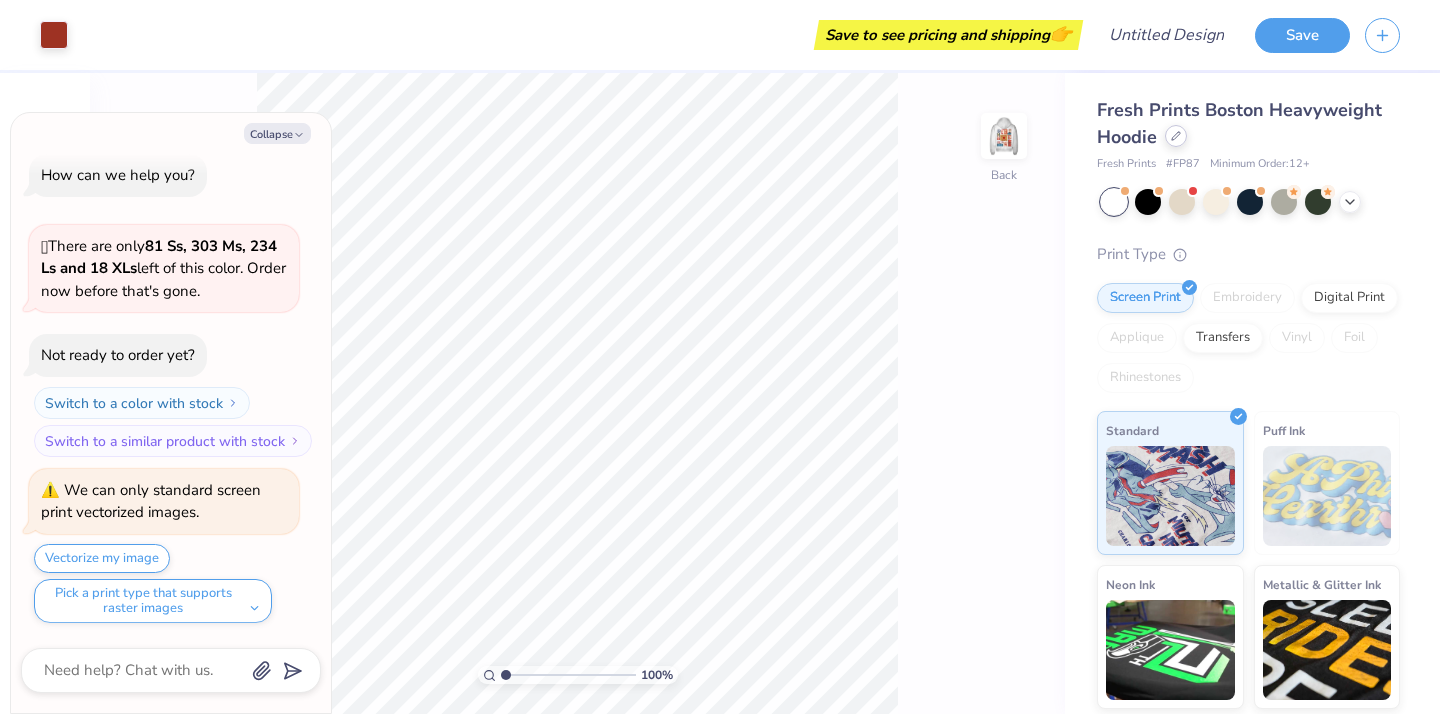 click 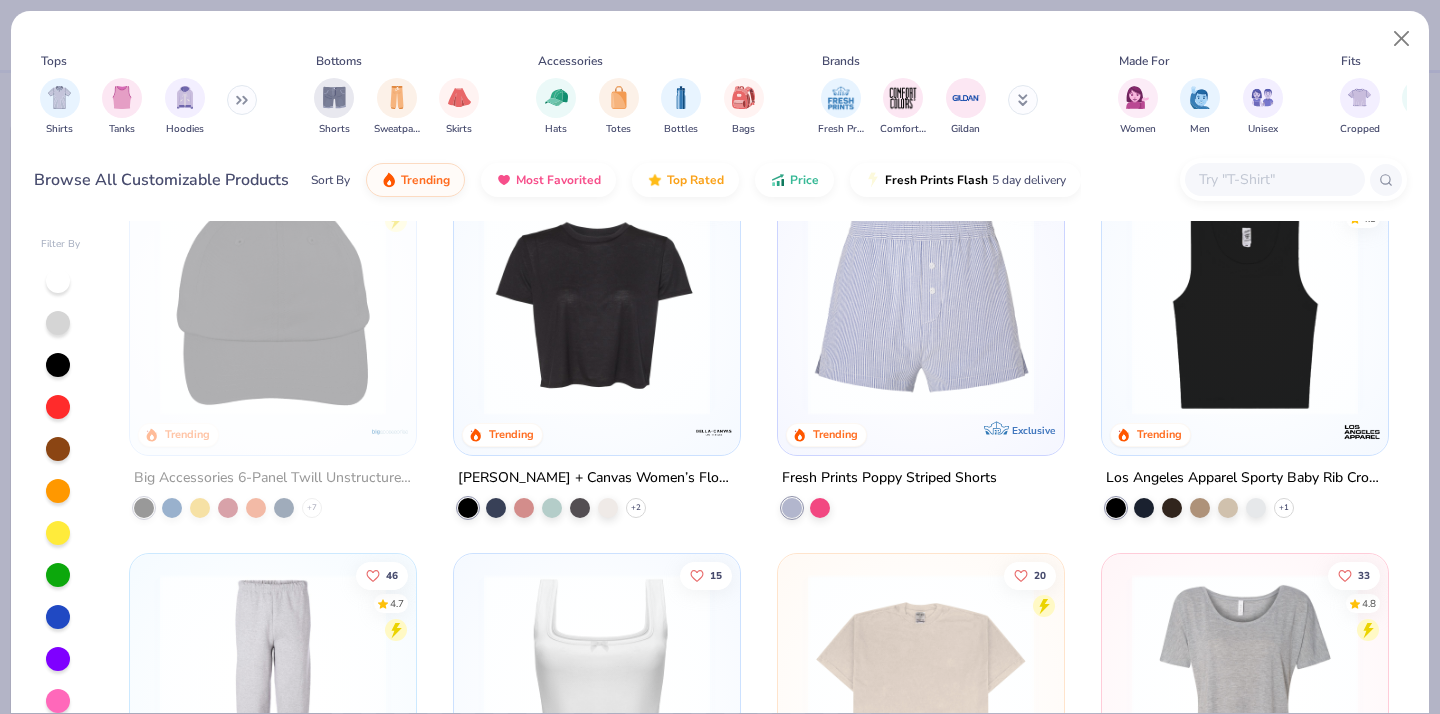 scroll, scrollTop: 4706, scrollLeft: 0, axis: vertical 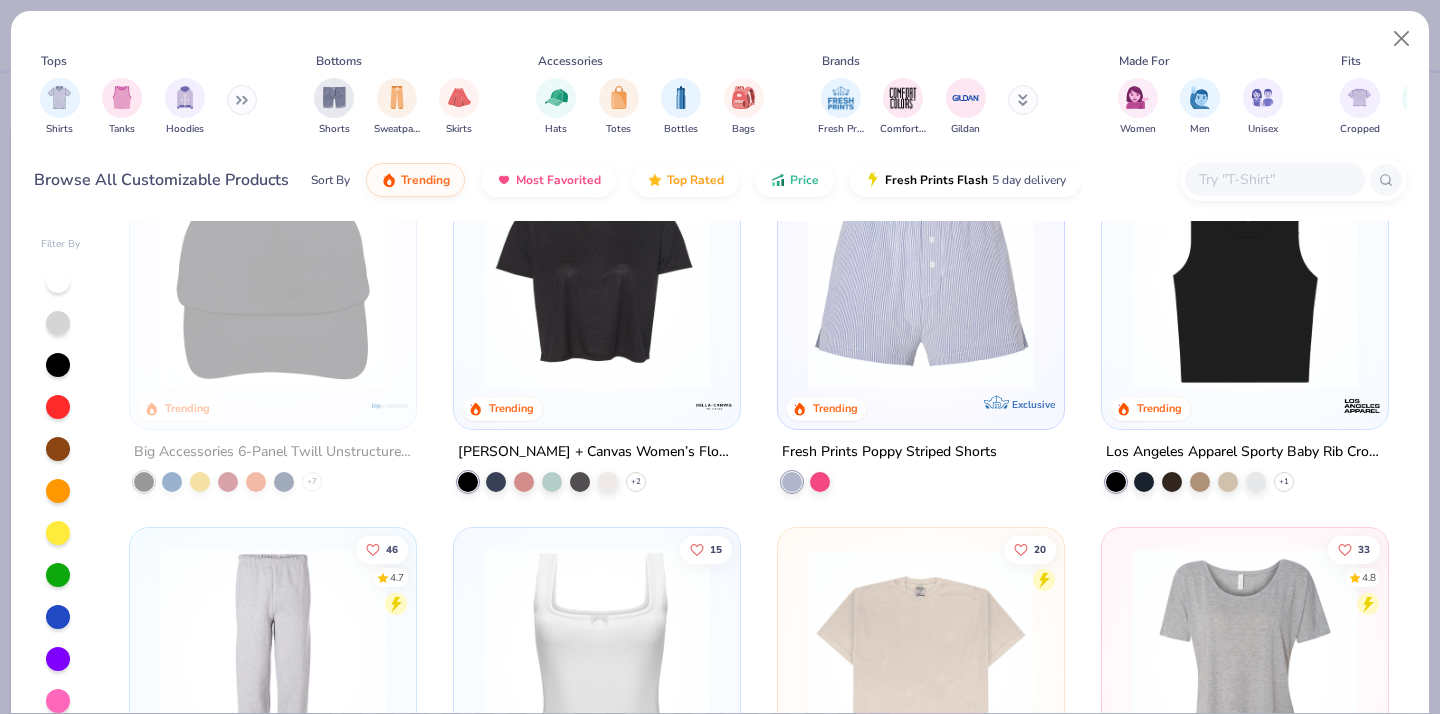 click at bounding box center (597, 276) 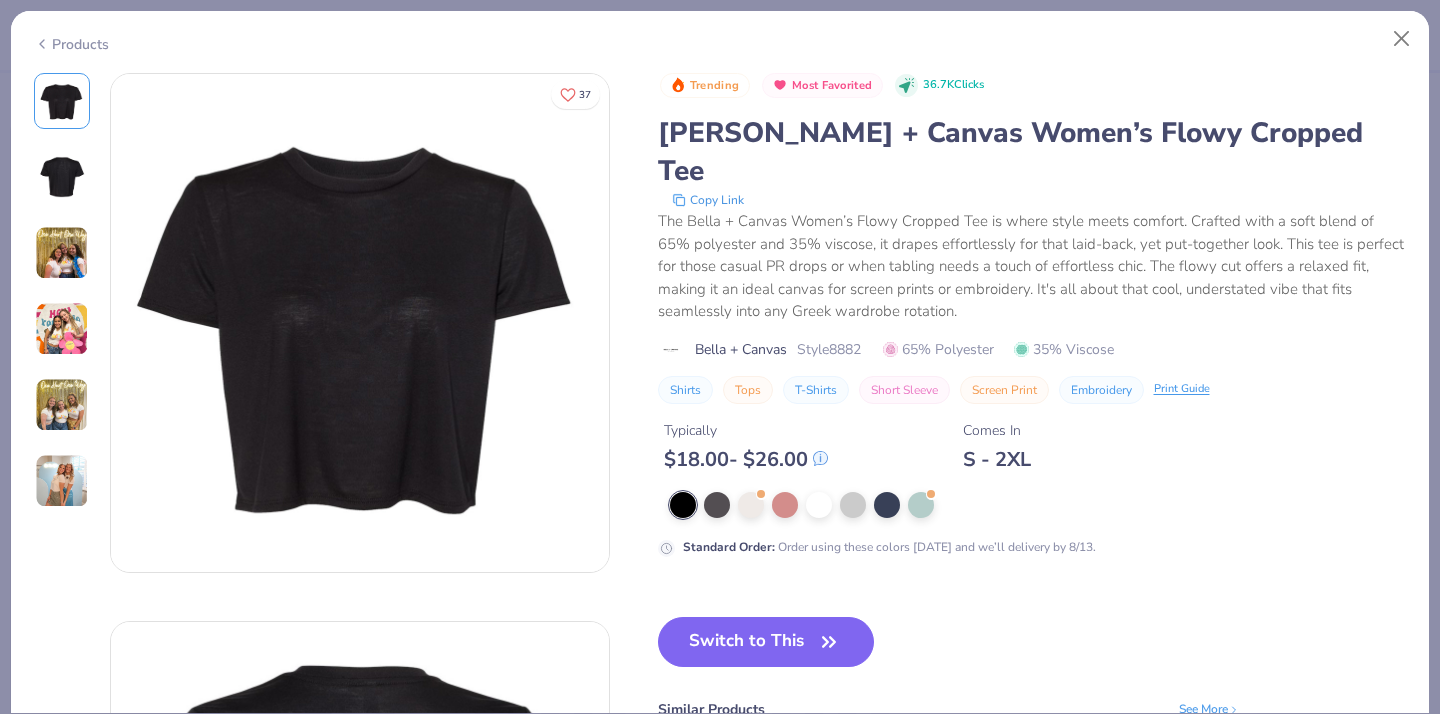 click at bounding box center [62, 329] 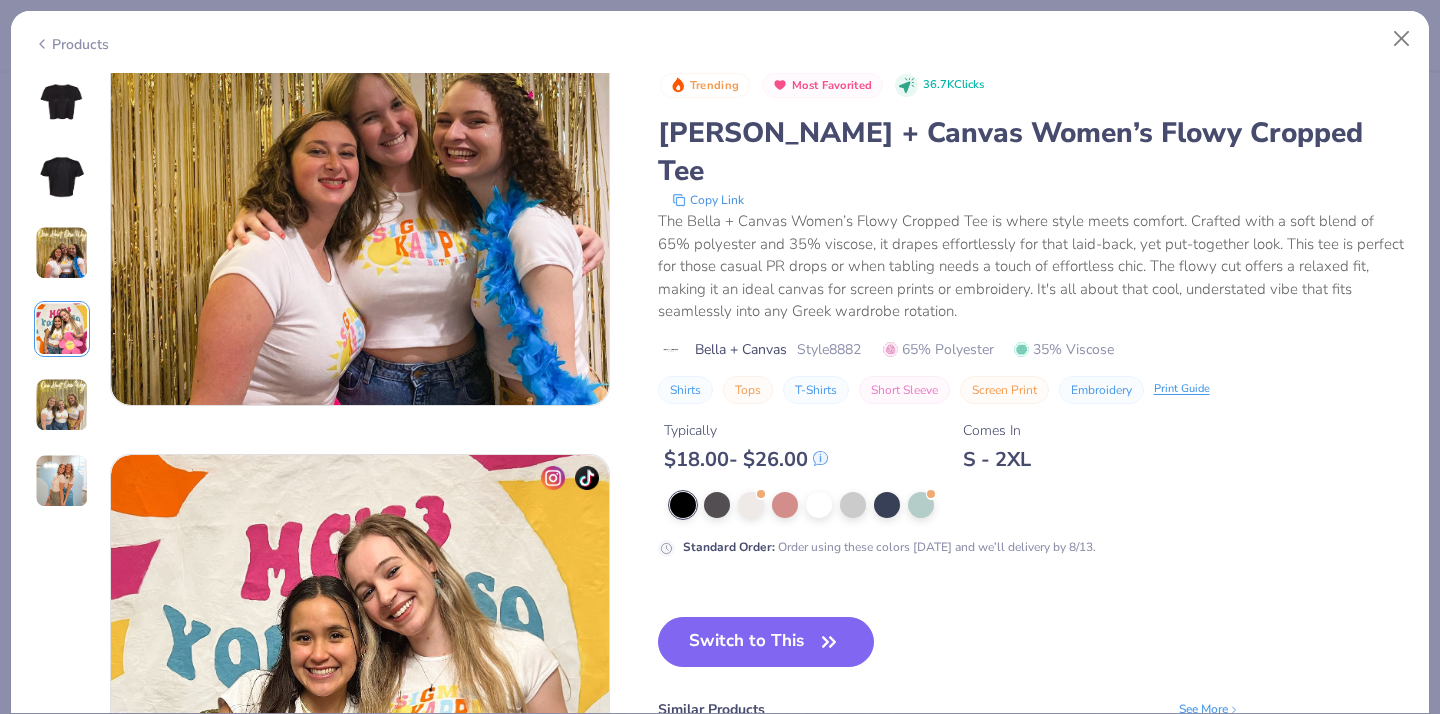 scroll, scrollTop: 1644, scrollLeft: 0, axis: vertical 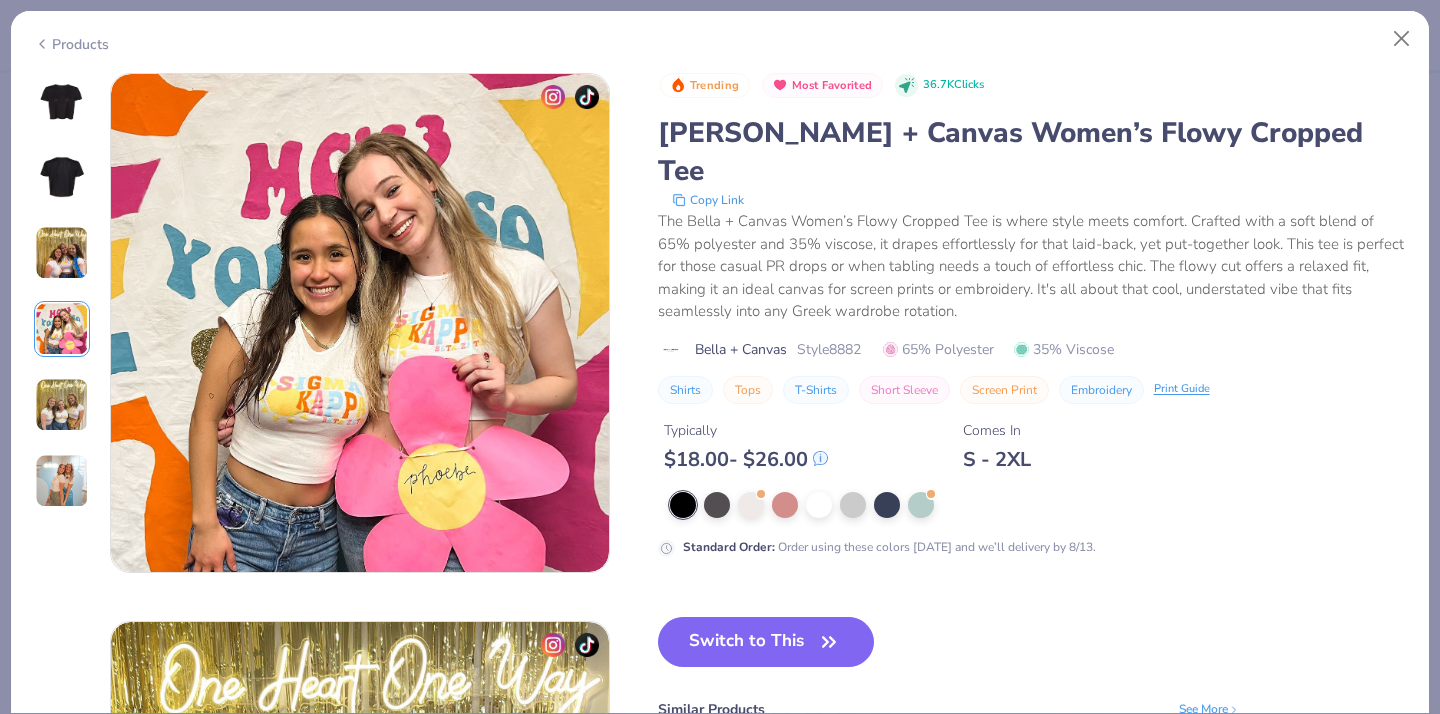 click at bounding box center [62, 291] 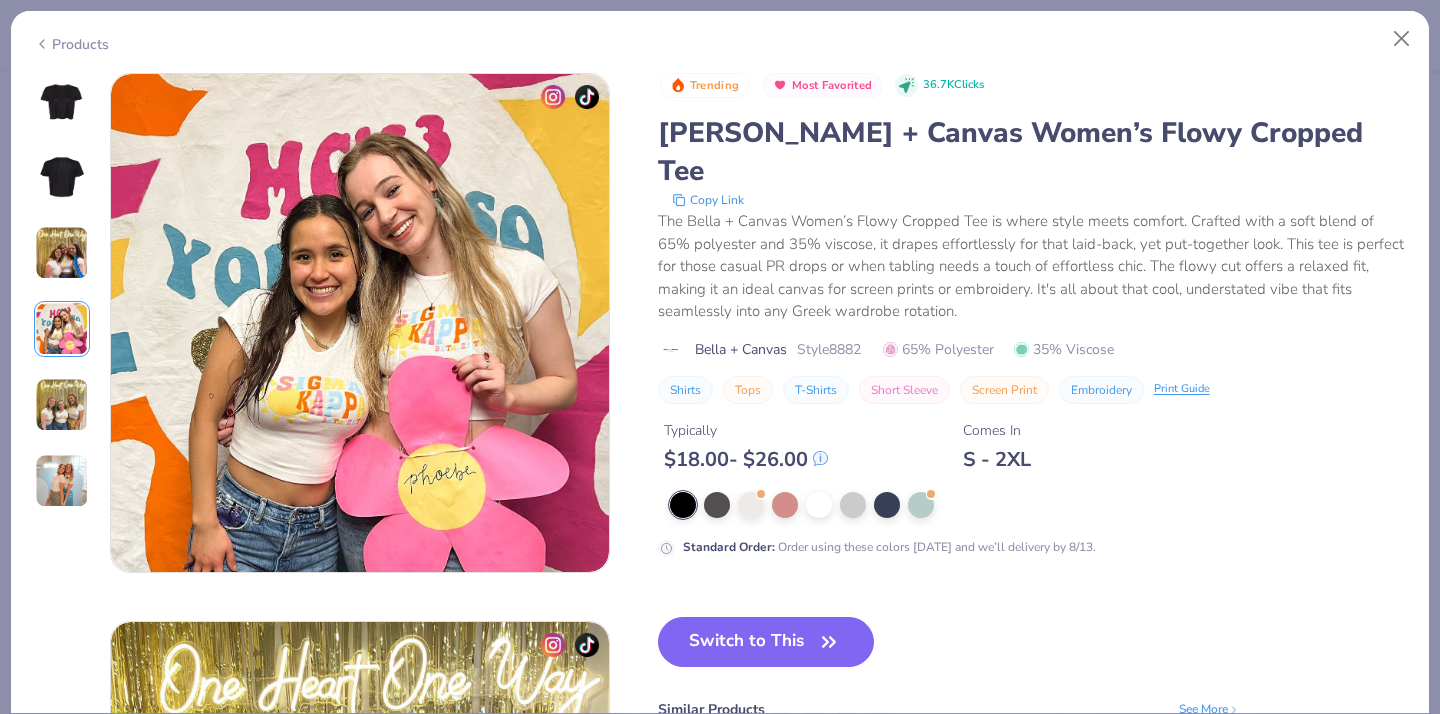 click at bounding box center [62, 405] 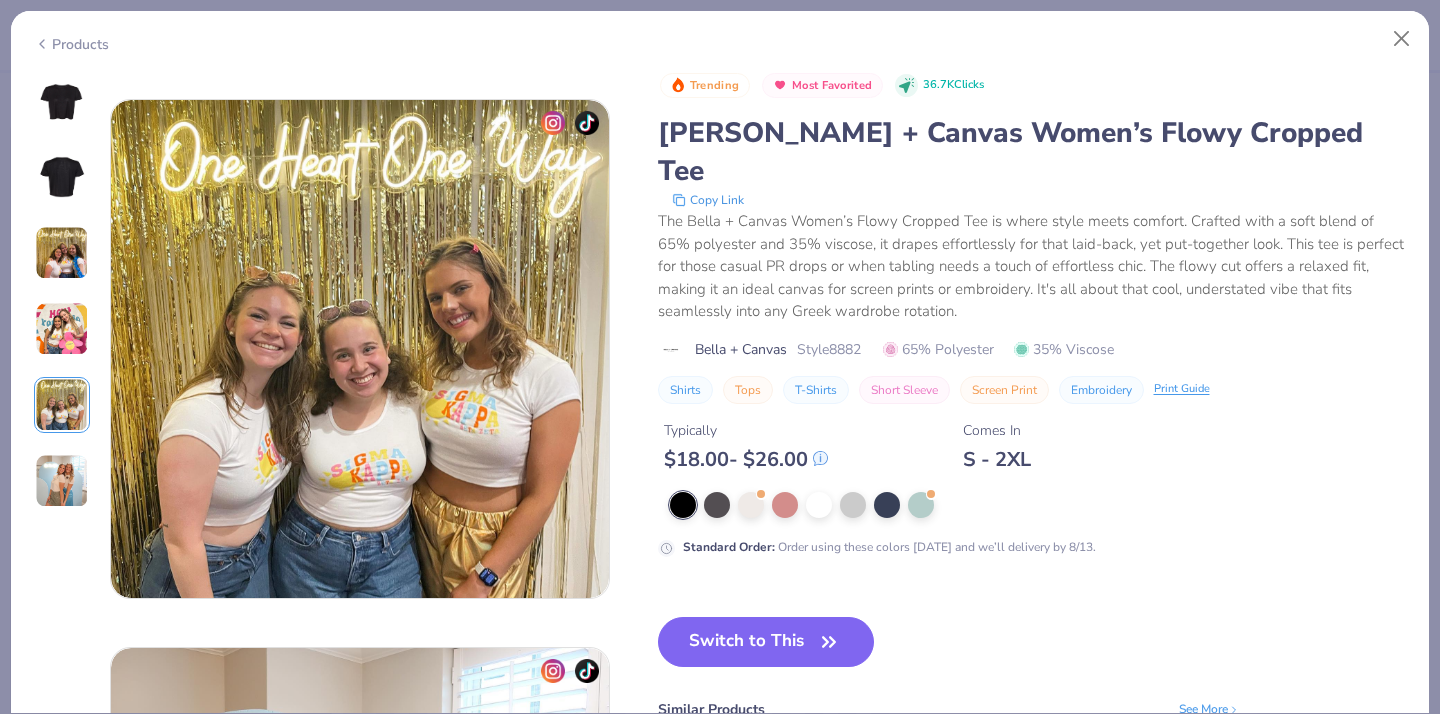 scroll, scrollTop: 2192, scrollLeft: 0, axis: vertical 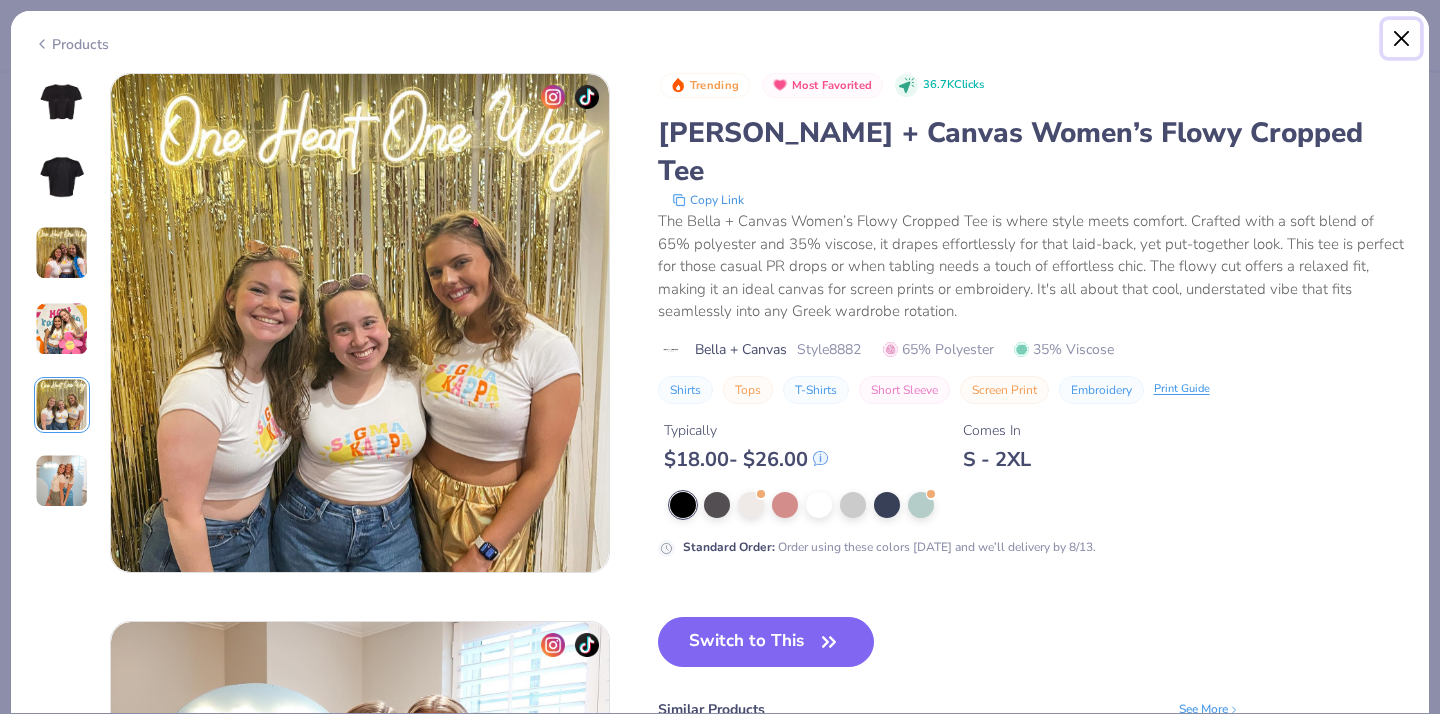 click at bounding box center [1402, 39] 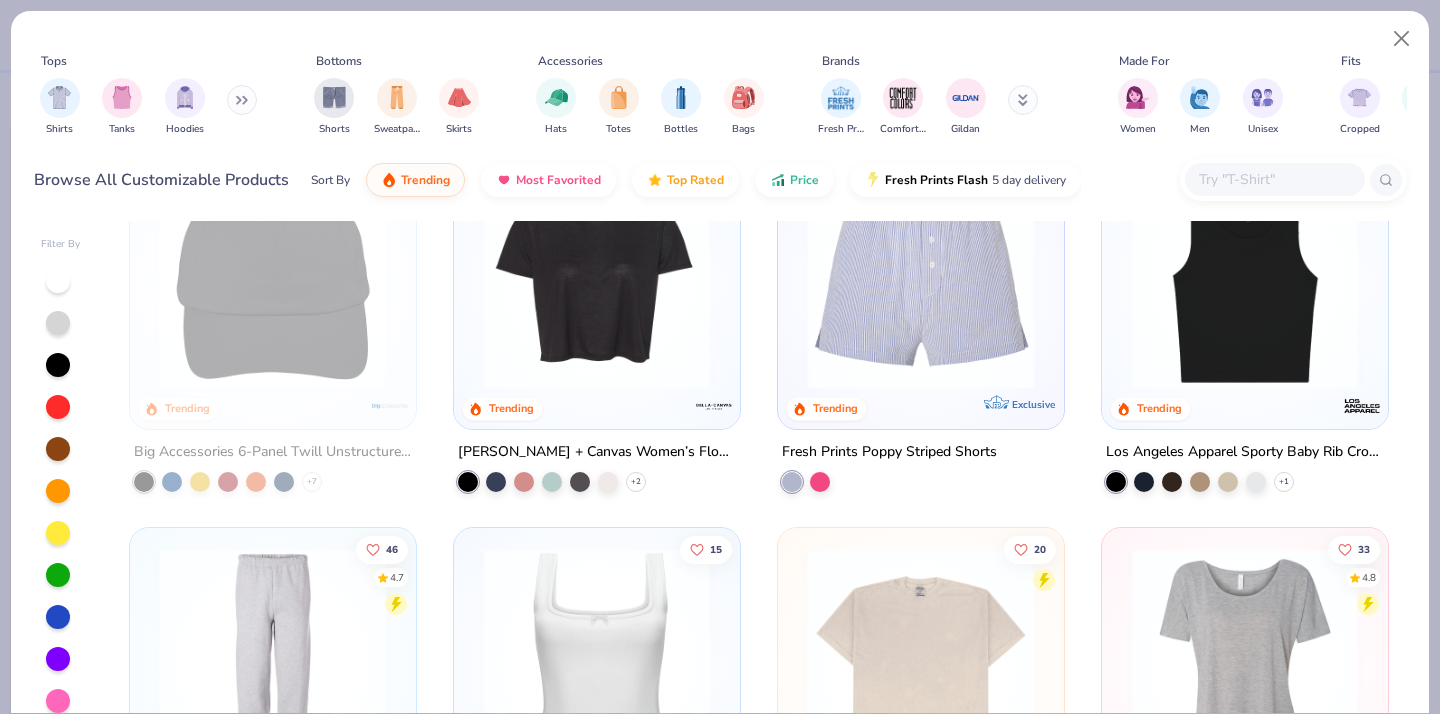 scroll, scrollTop: 4942, scrollLeft: 0, axis: vertical 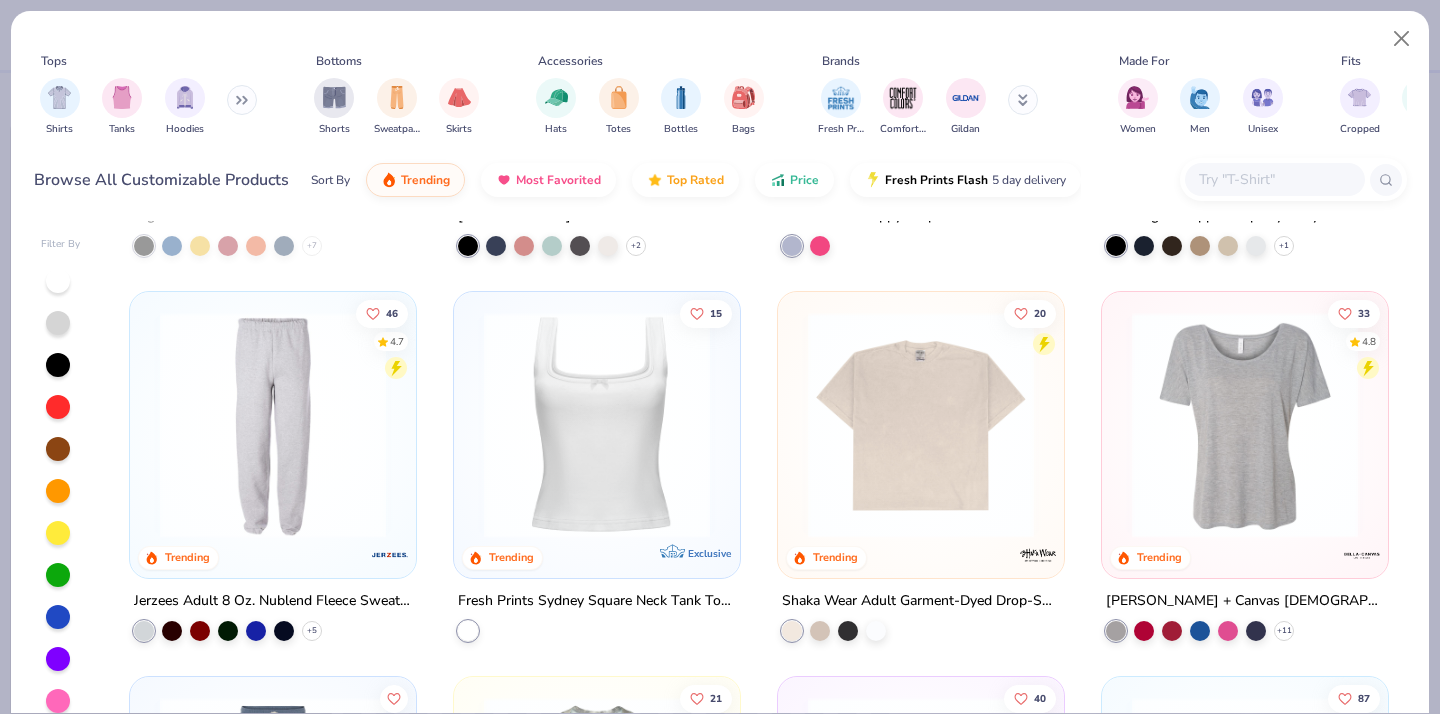 click at bounding box center [921, 425] 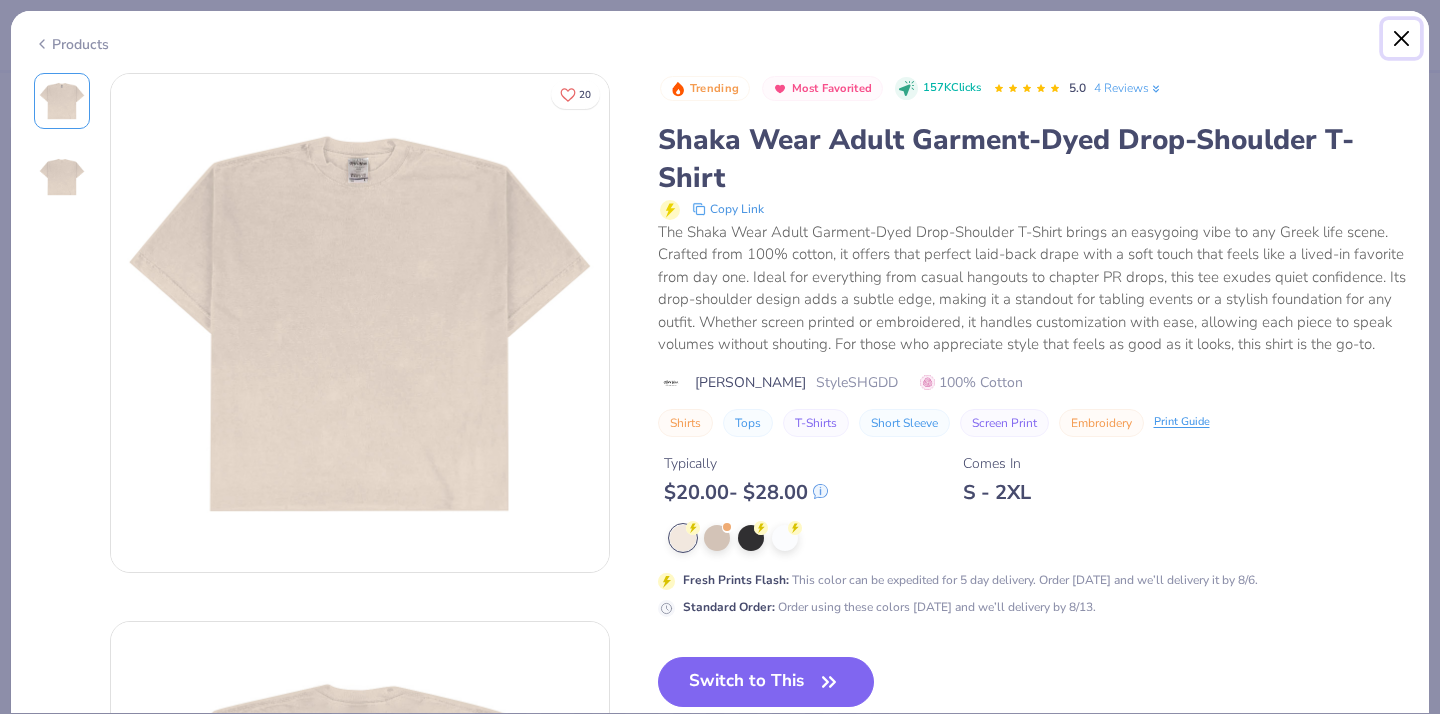 click at bounding box center (1402, 39) 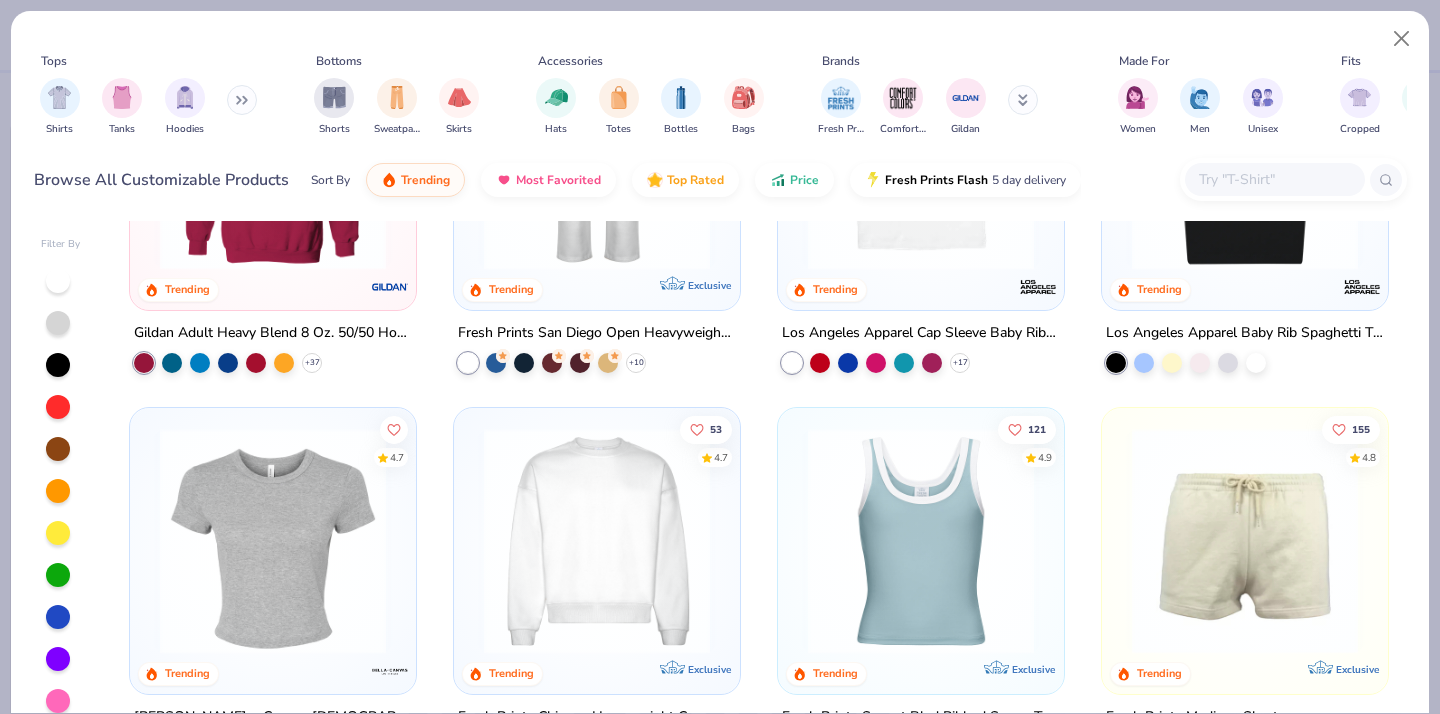 scroll, scrollTop: 971, scrollLeft: 0, axis: vertical 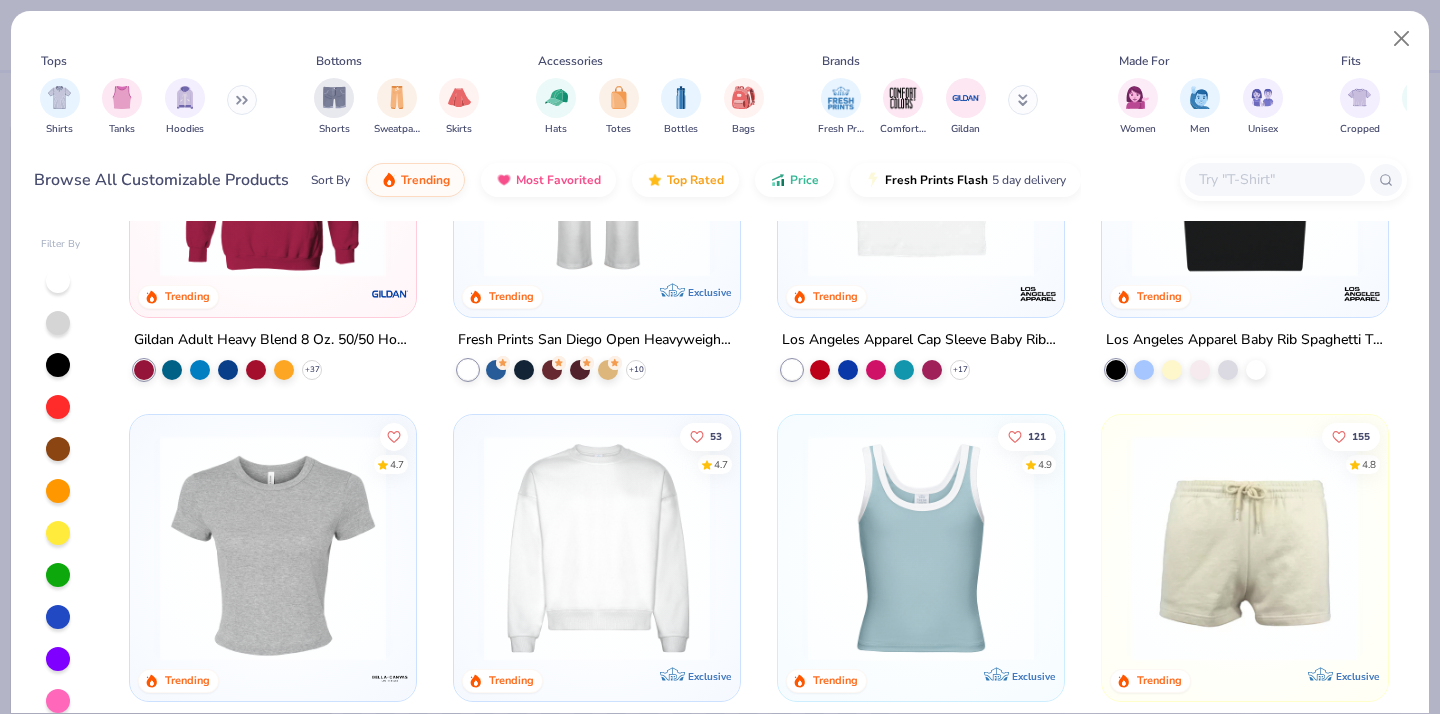 click at bounding box center [273, 548] 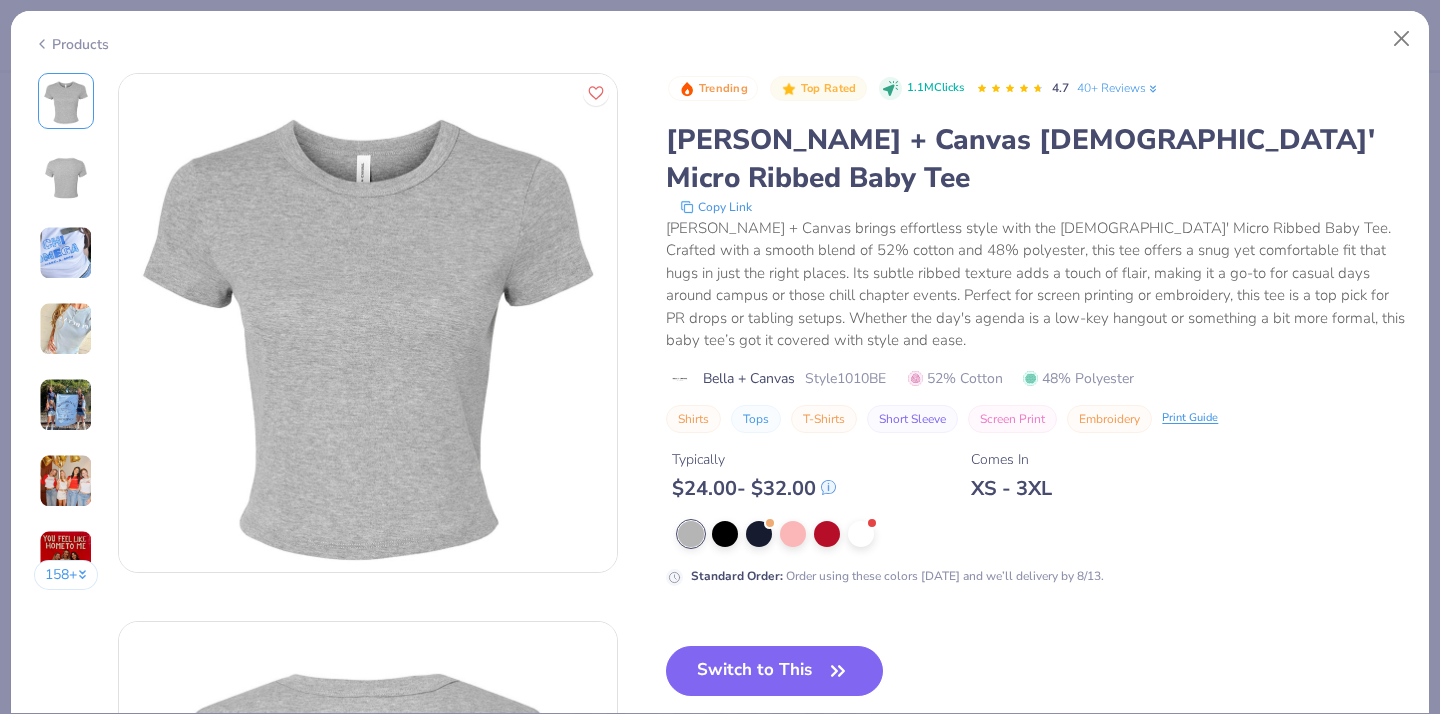 click at bounding box center (66, 329) 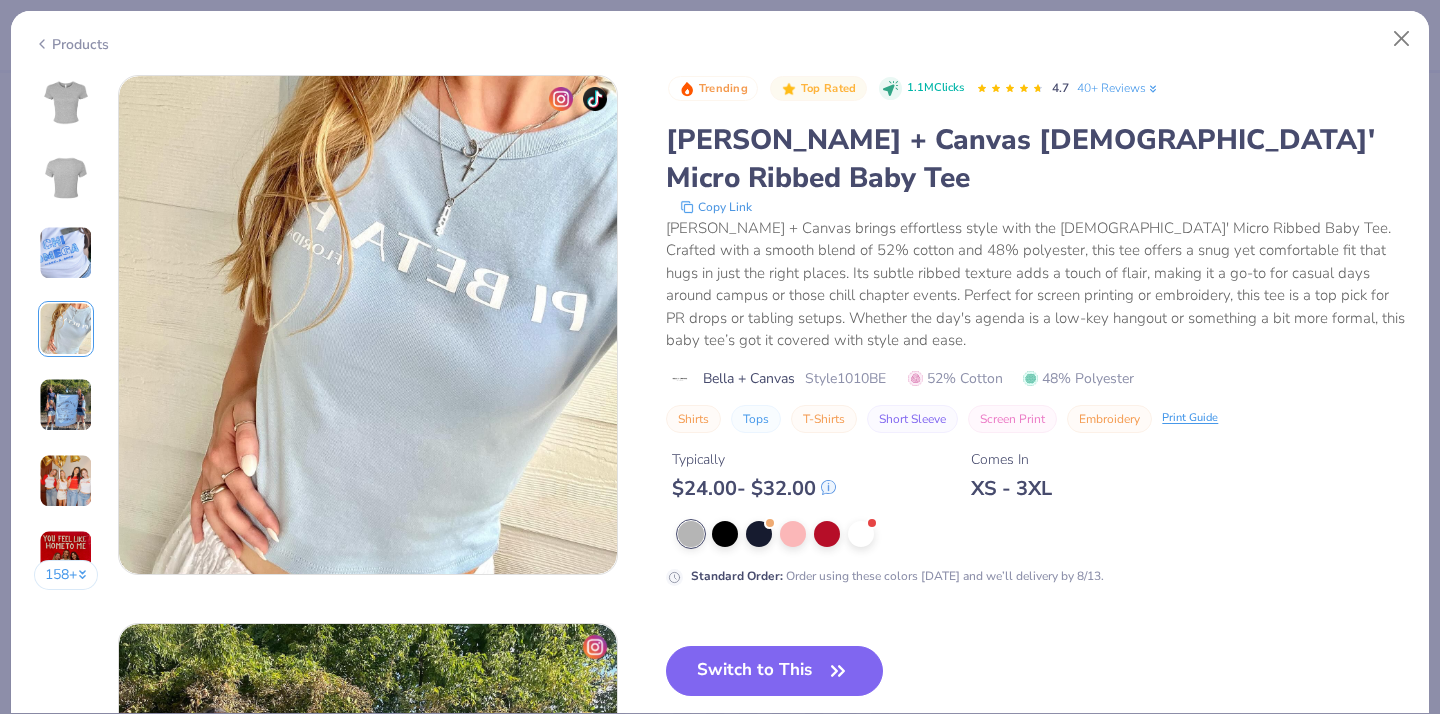 scroll, scrollTop: 1644, scrollLeft: 0, axis: vertical 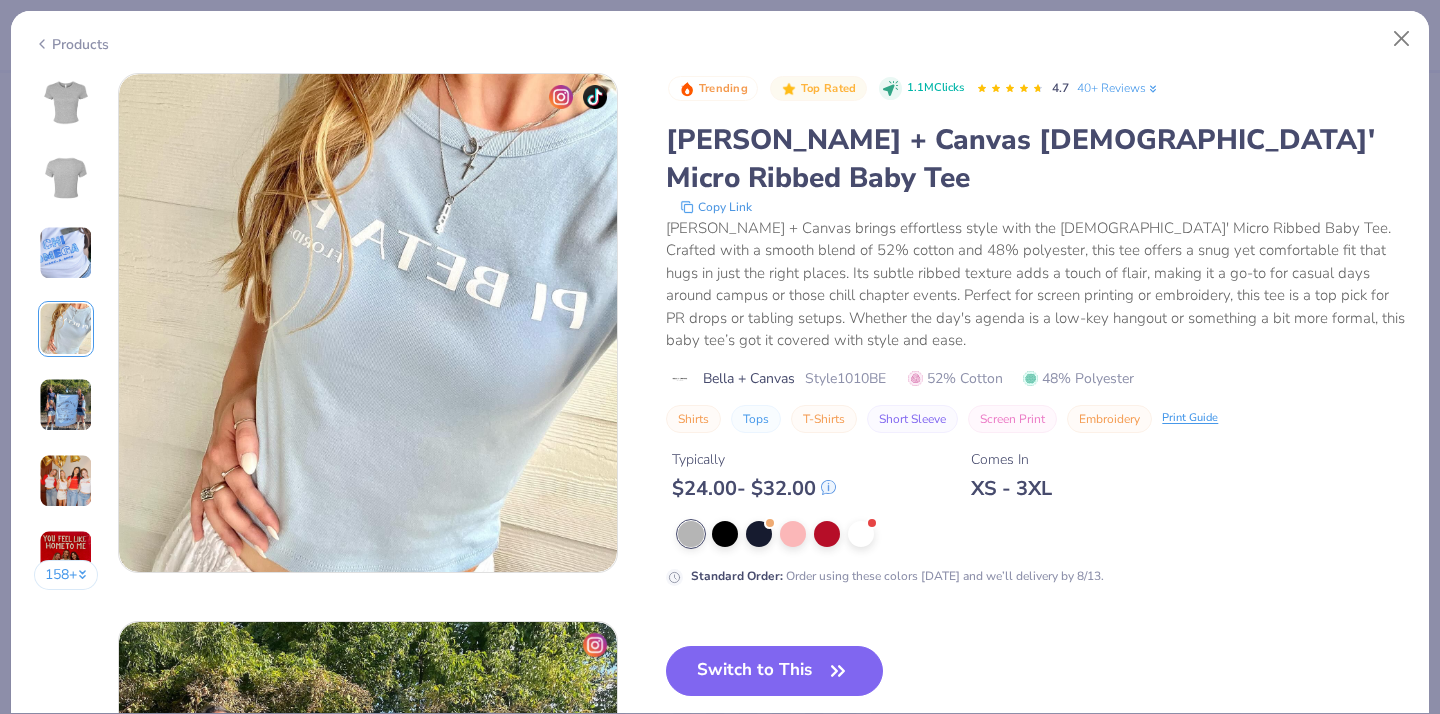 click at bounding box center [66, 405] 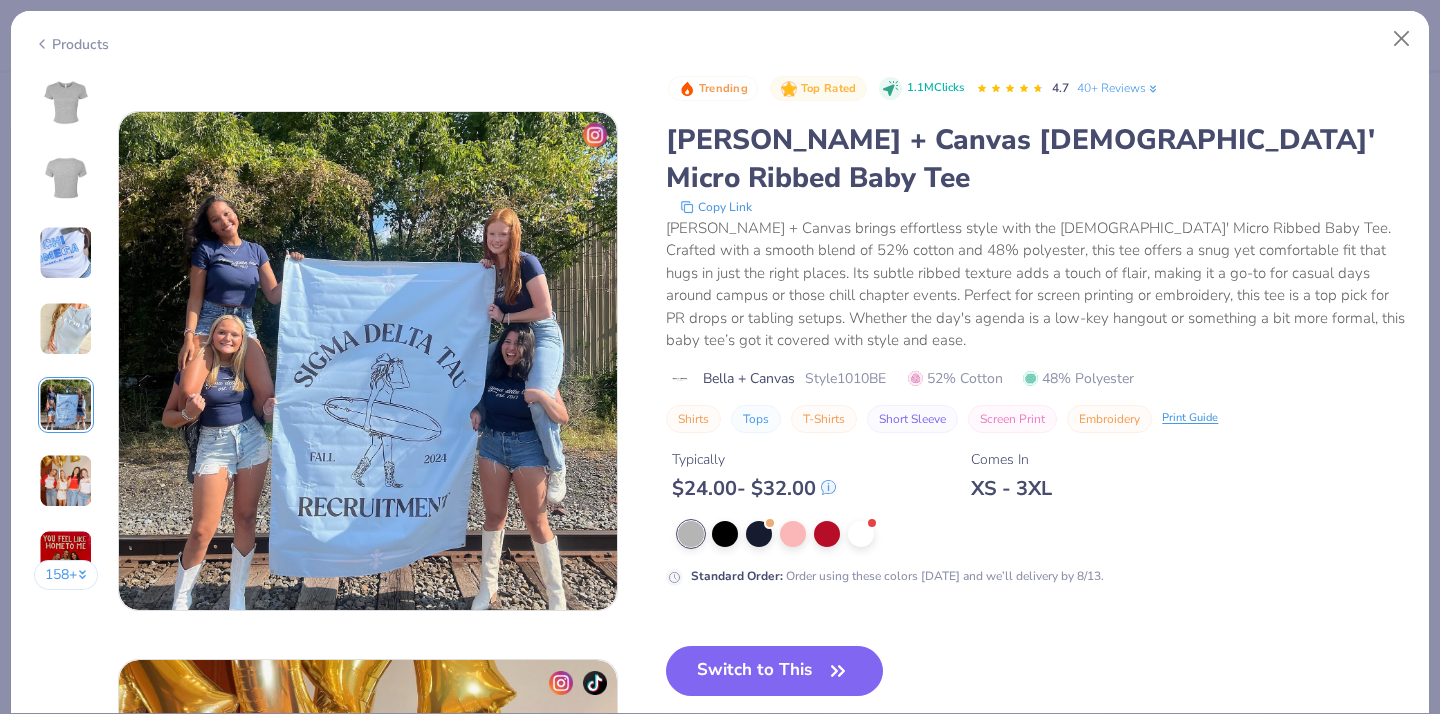 scroll, scrollTop: 2192, scrollLeft: 0, axis: vertical 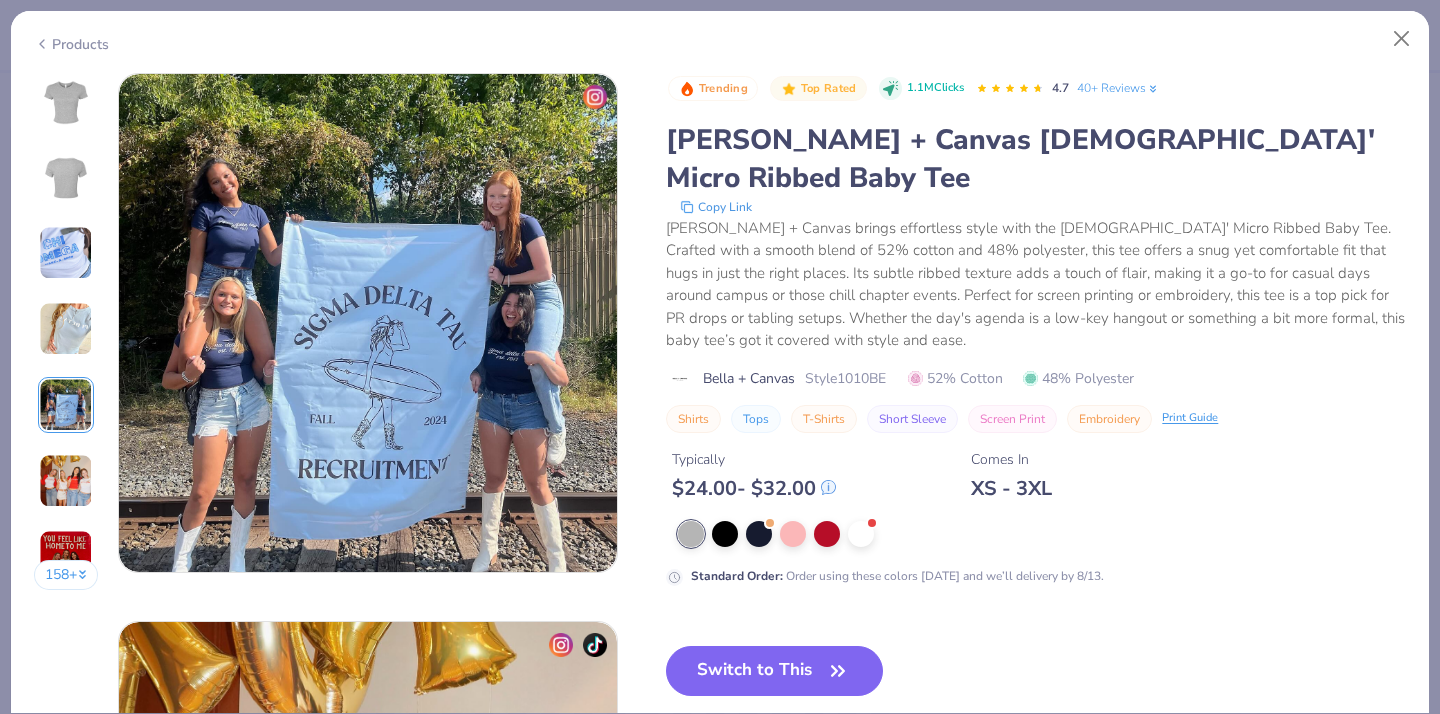 click at bounding box center [66, 481] 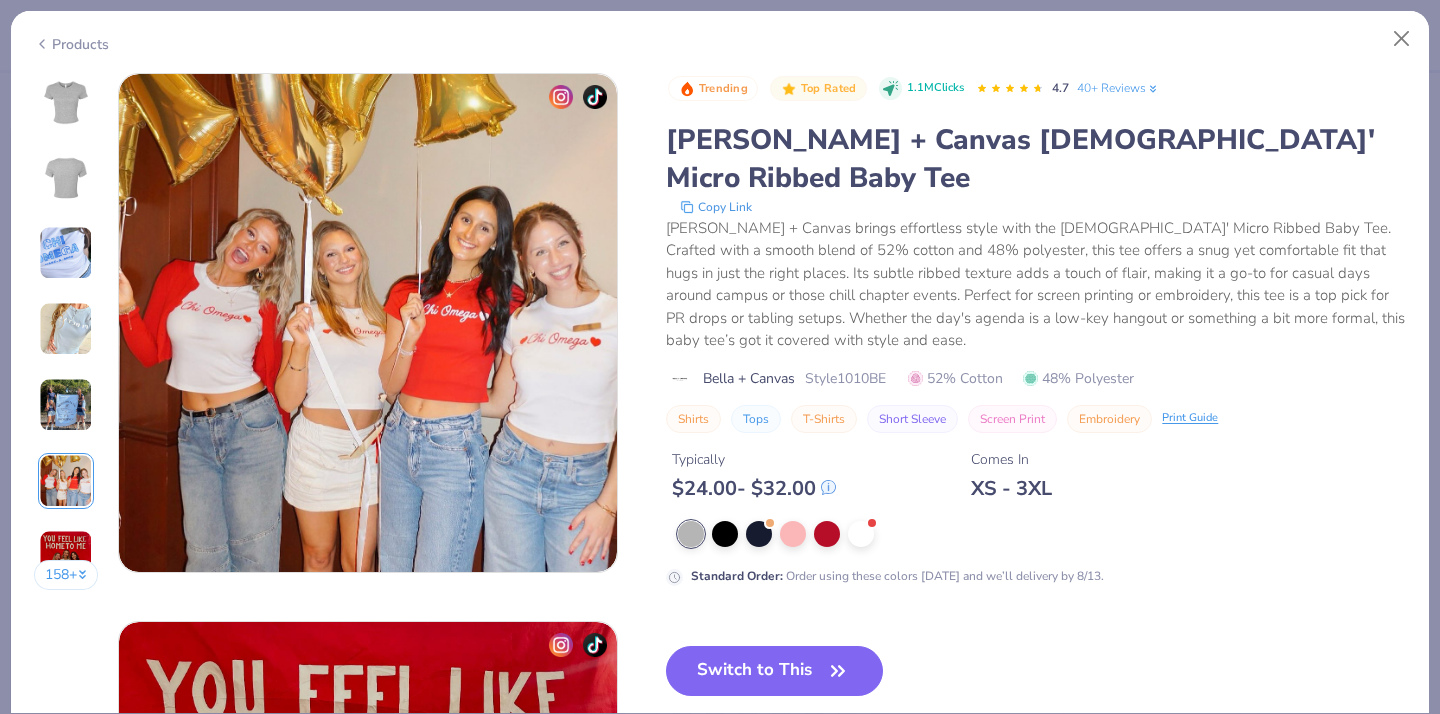 scroll, scrollTop: 2779, scrollLeft: 0, axis: vertical 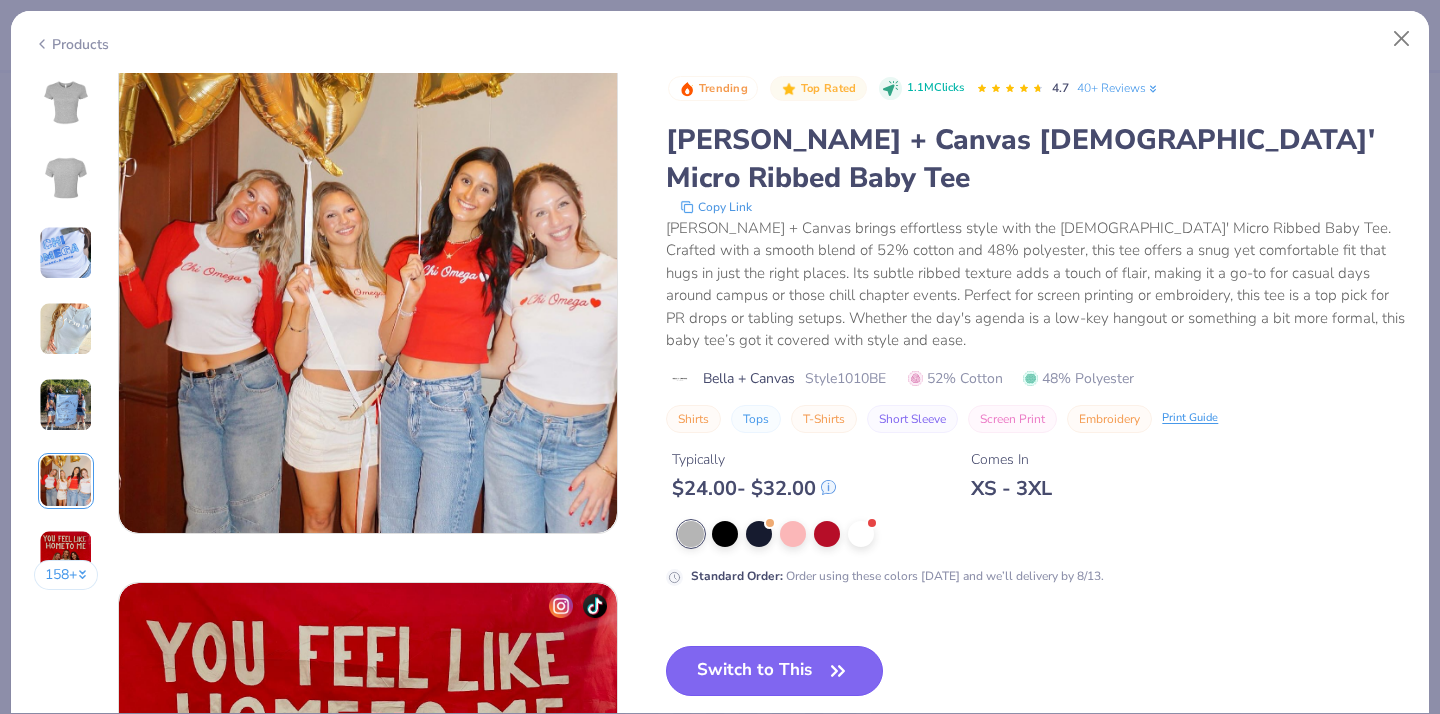 click on "Switch to This" at bounding box center [774, 671] 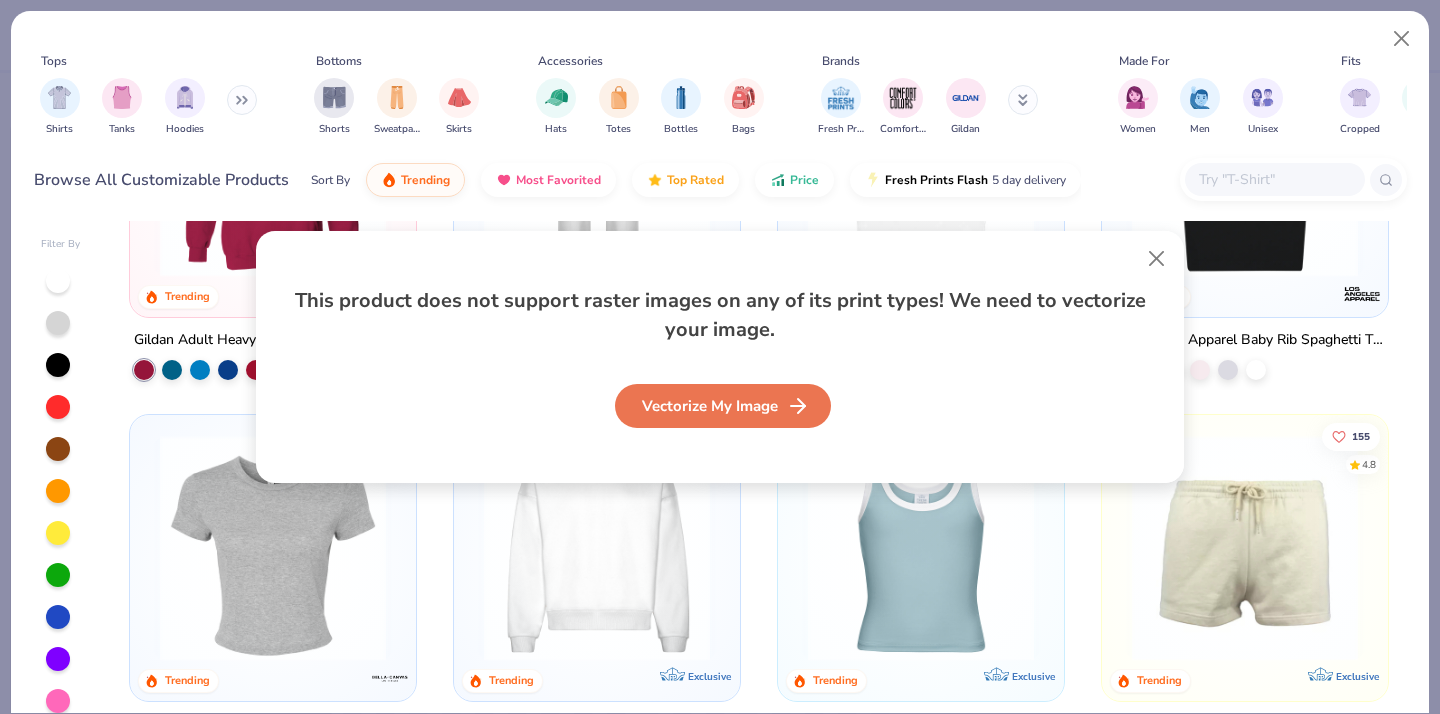 click on "Vectorize My Image" at bounding box center [723, 406] 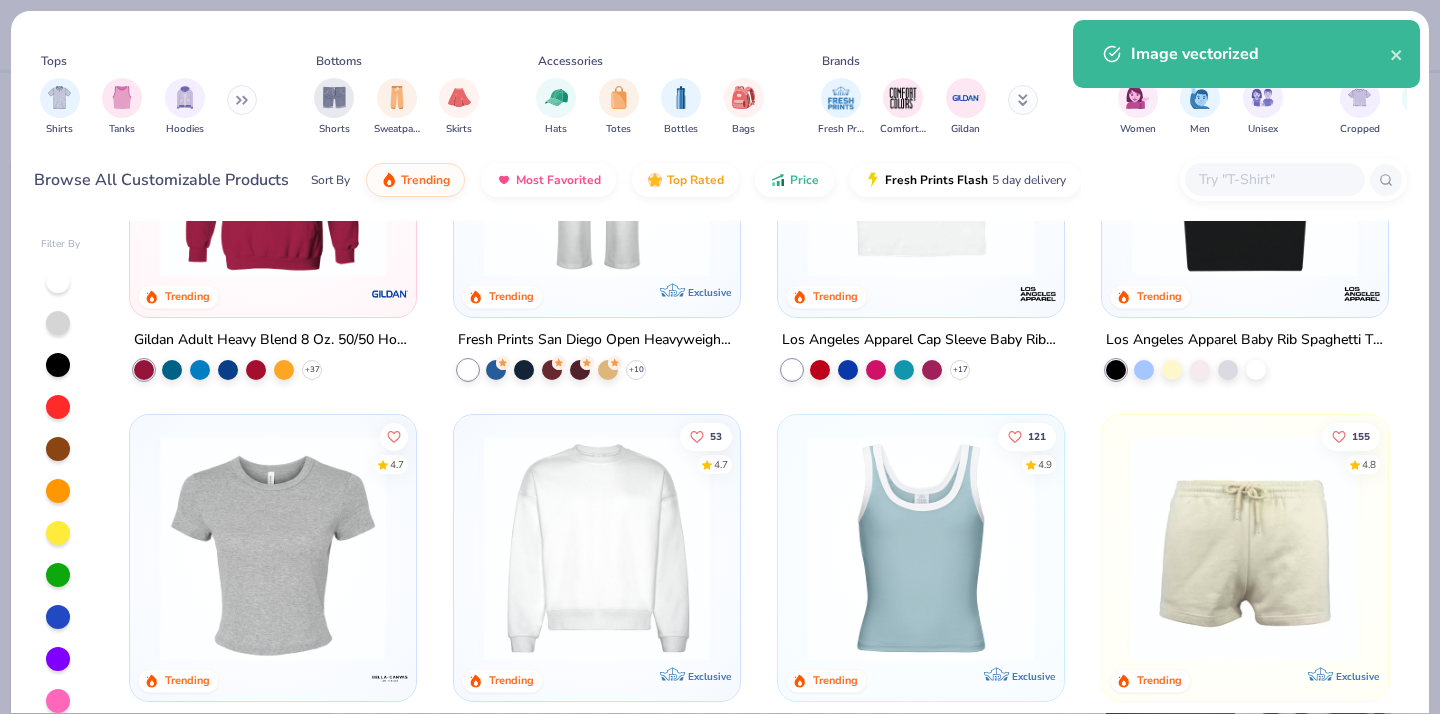 type on "x" 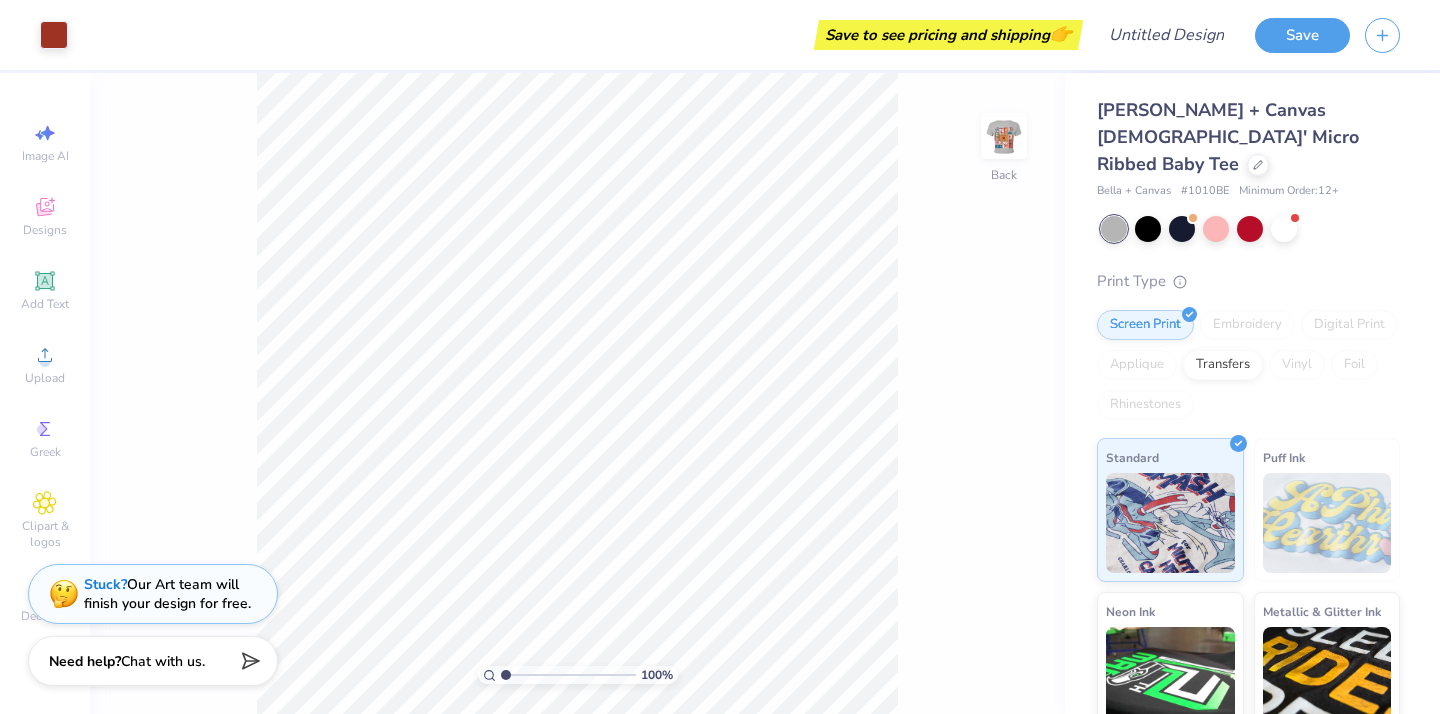 scroll, scrollTop: 0, scrollLeft: 0, axis: both 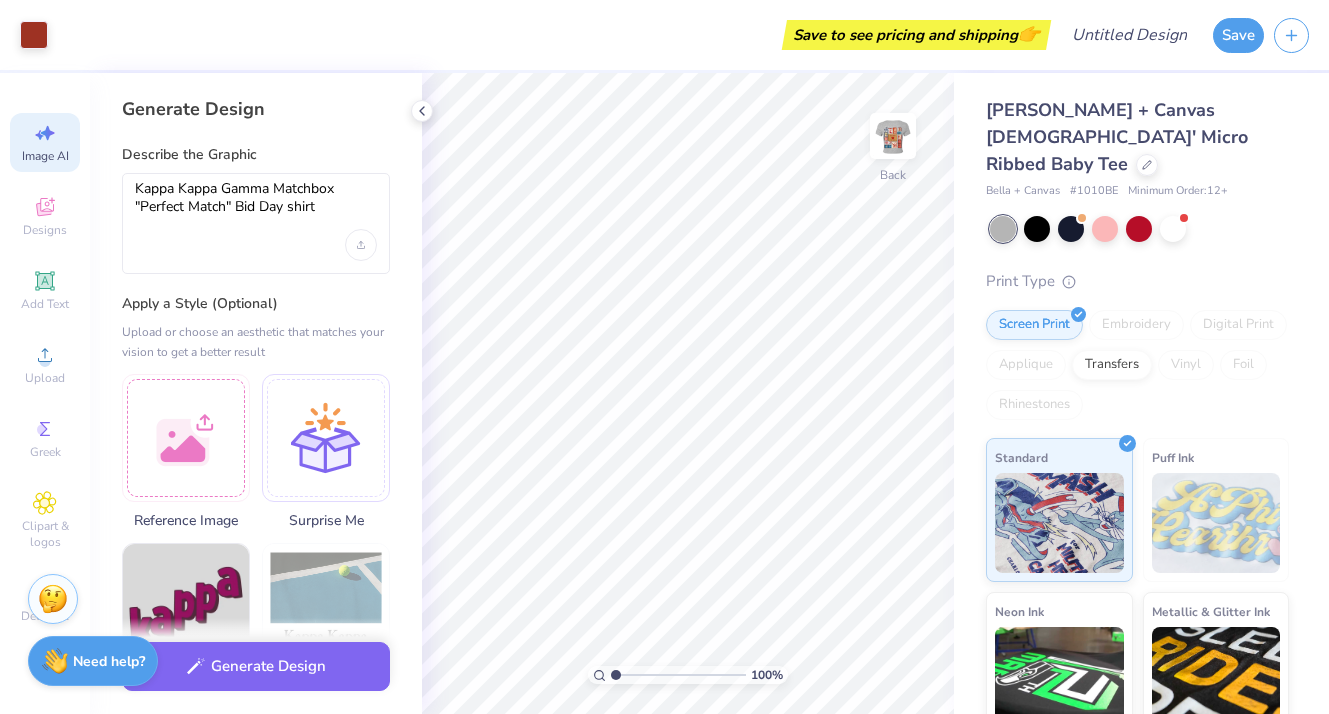 select on "4" 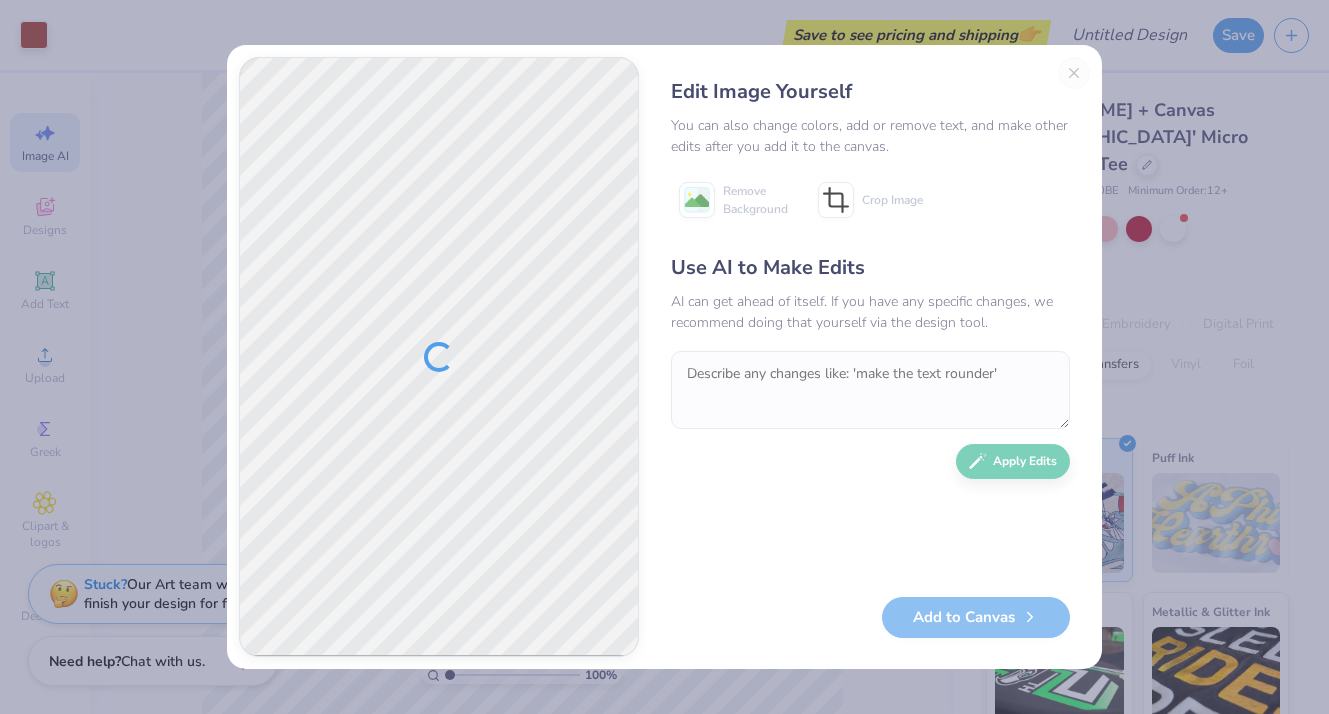 scroll, scrollTop: 0, scrollLeft: 0, axis: both 